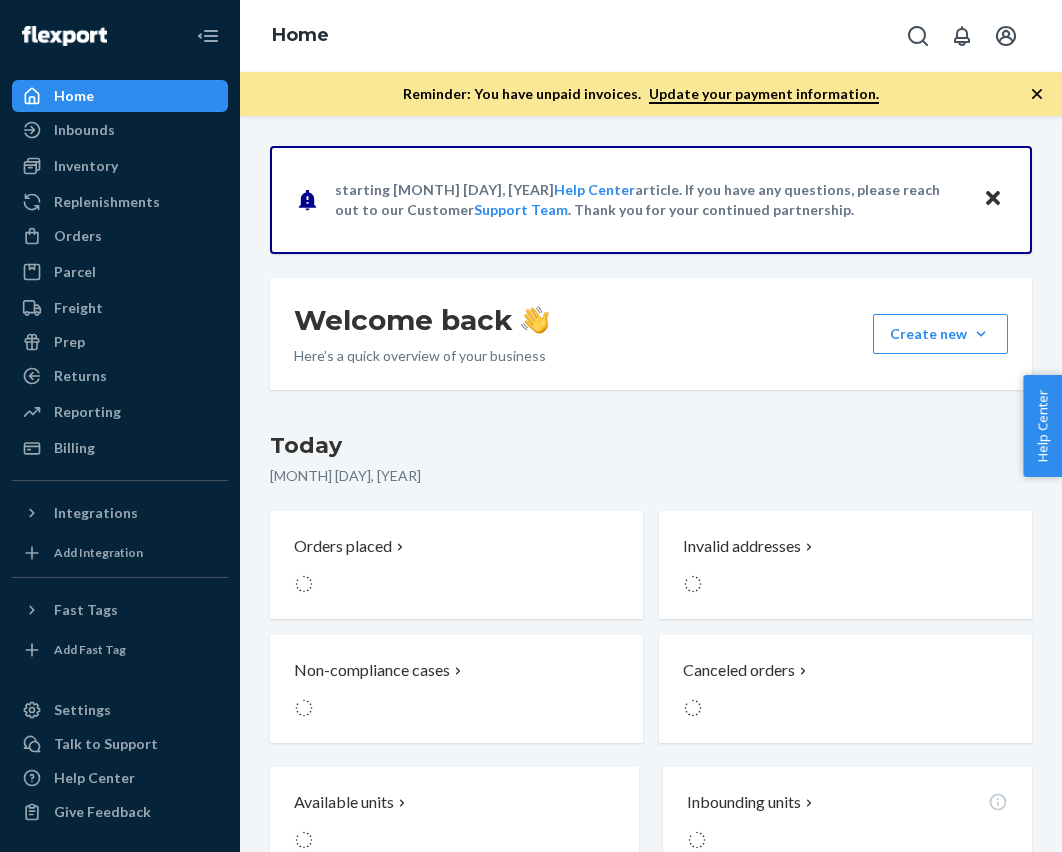 scroll, scrollTop: 0, scrollLeft: 0, axis: both 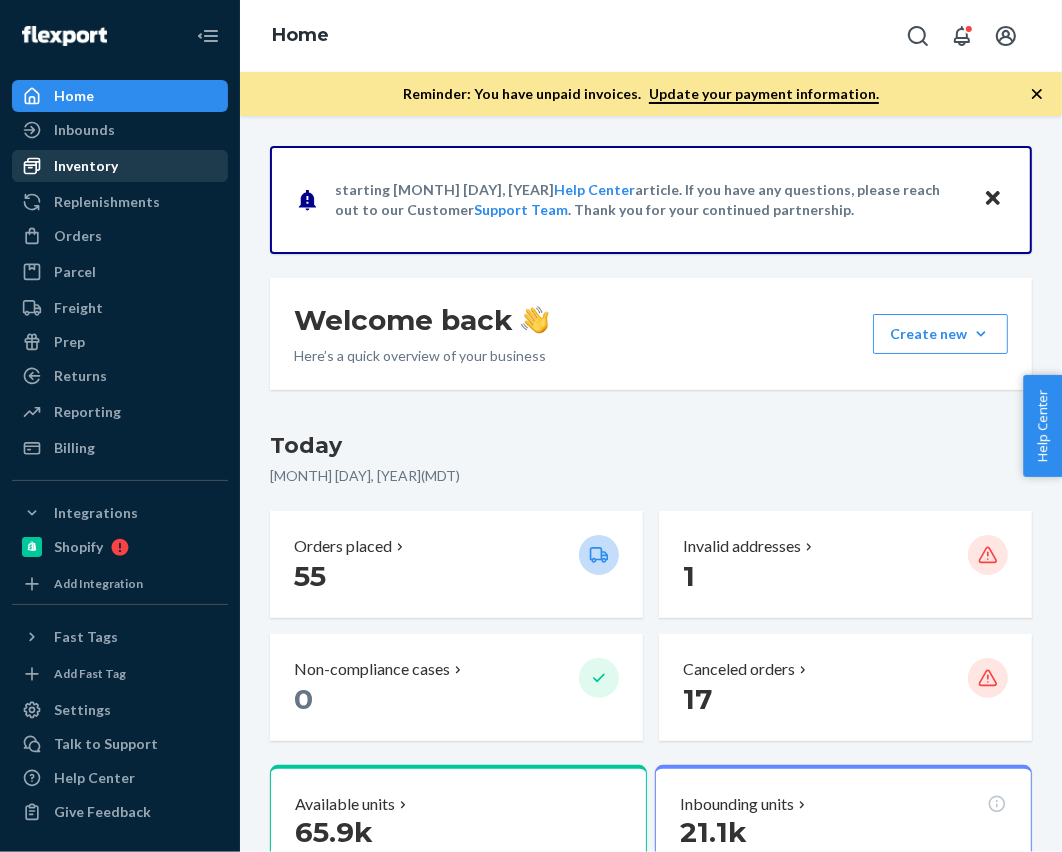 click on "Inventory" at bounding box center (86, 166) 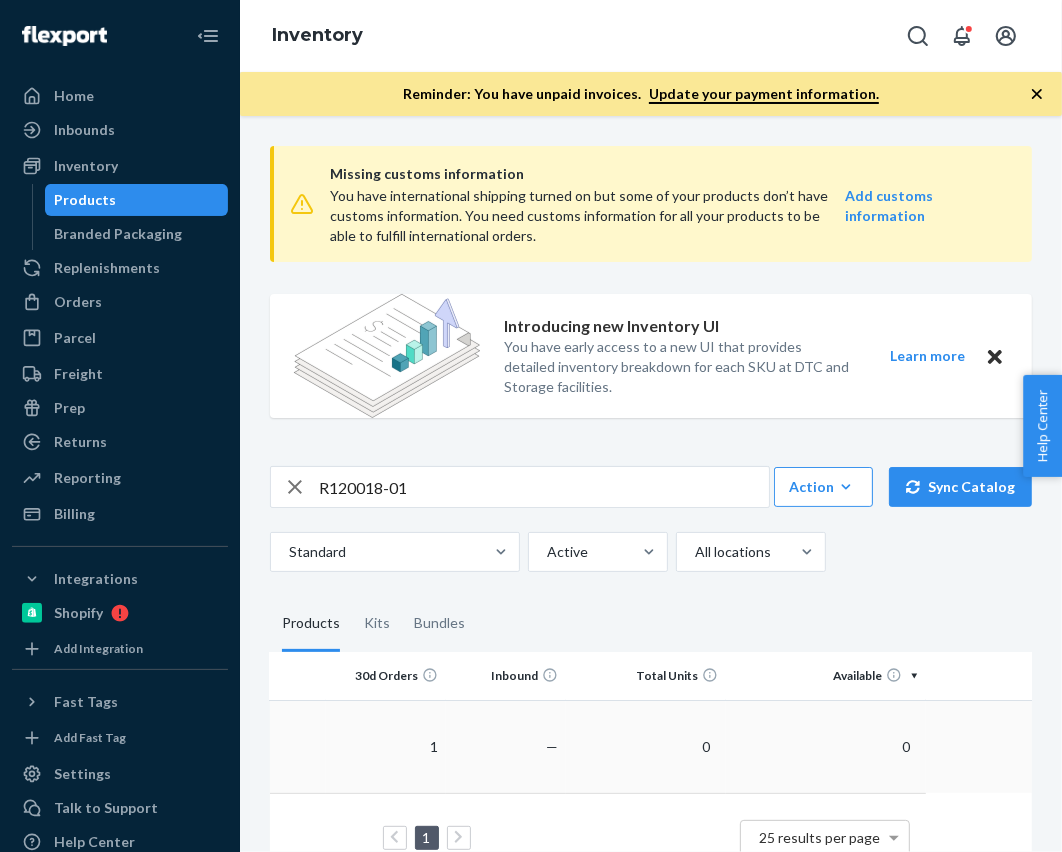 scroll, scrollTop: 0, scrollLeft: 401, axis: horizontal 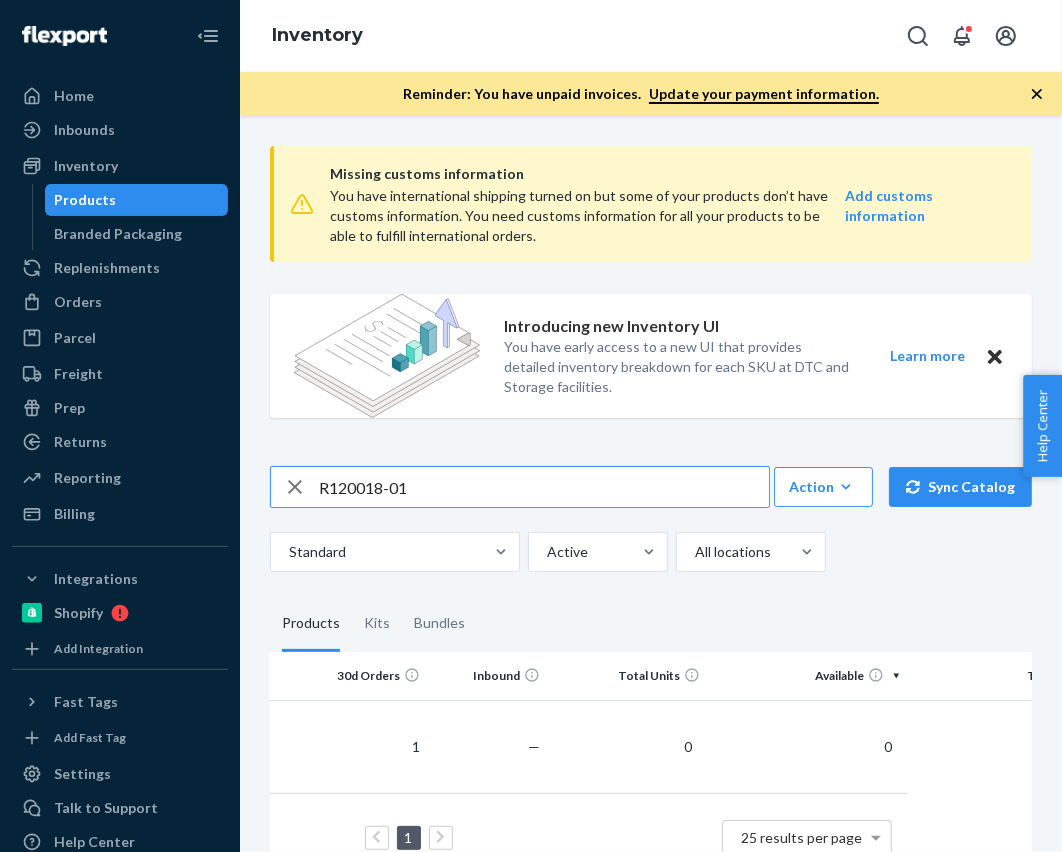 click on "R120018-01" at bounding box center [544, 487] 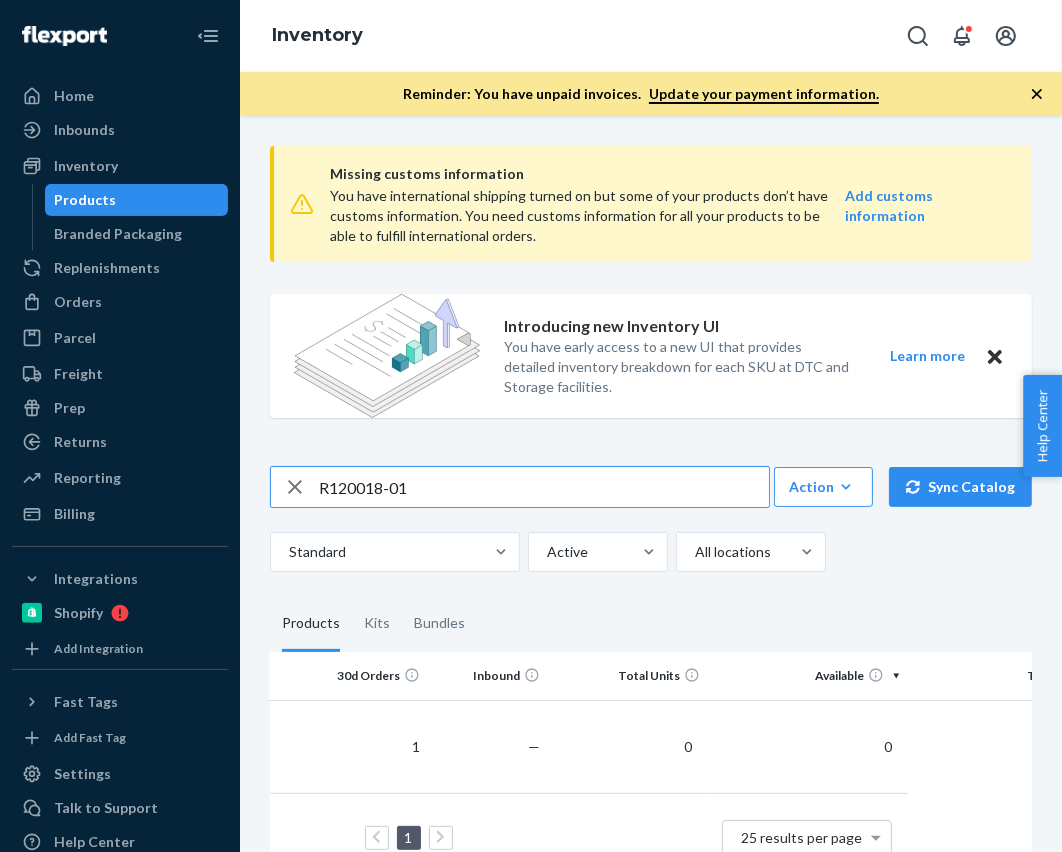 paste on "2" 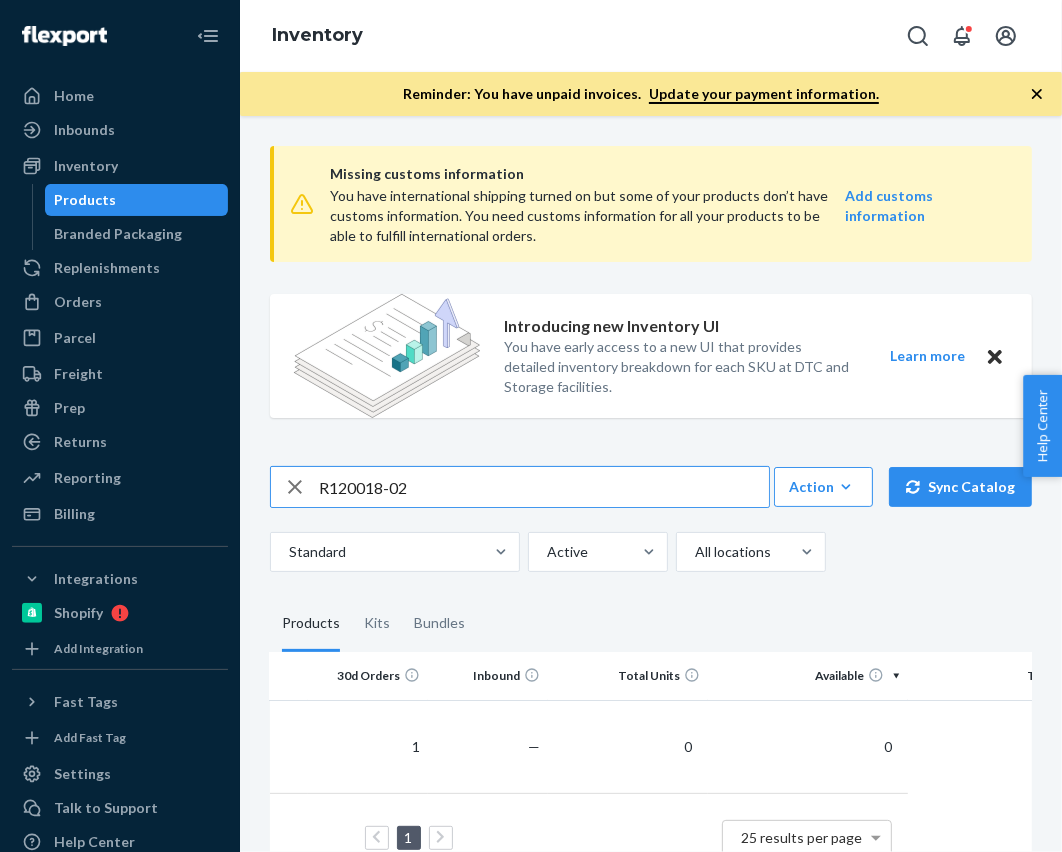type on "R120018-02" 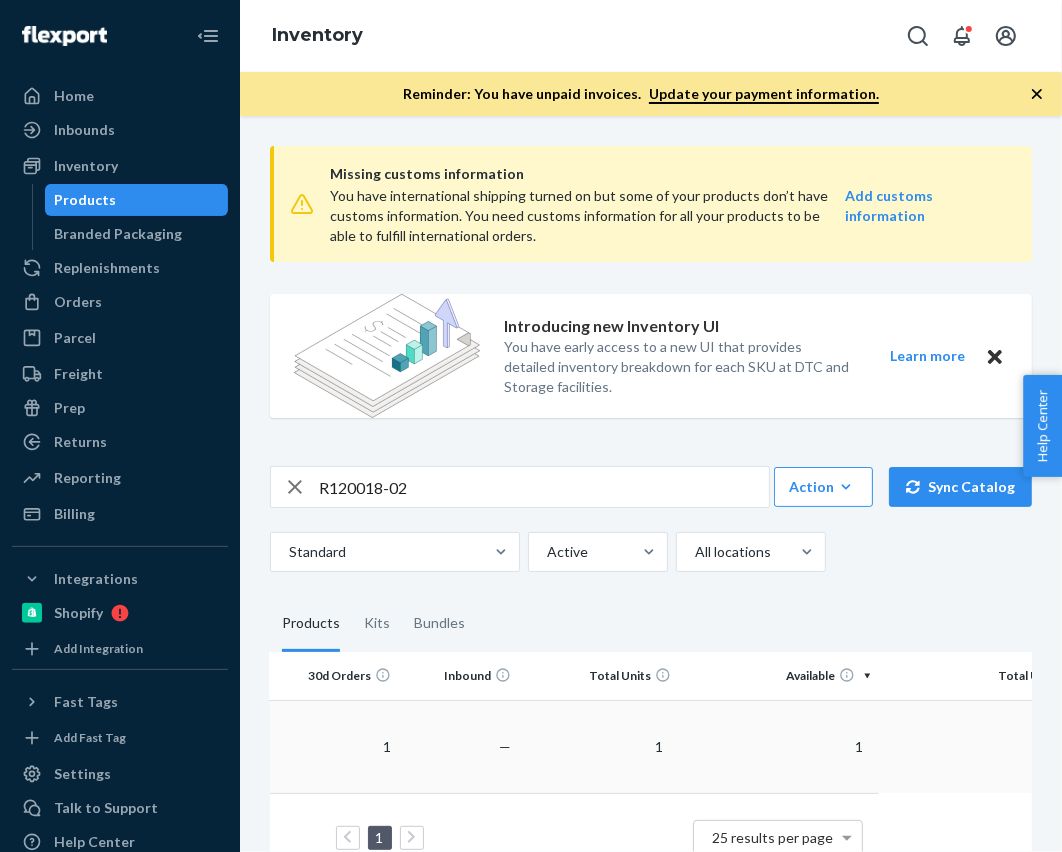scroll, scrollTop: 0, scrollLeft: 526, axis: horizontal 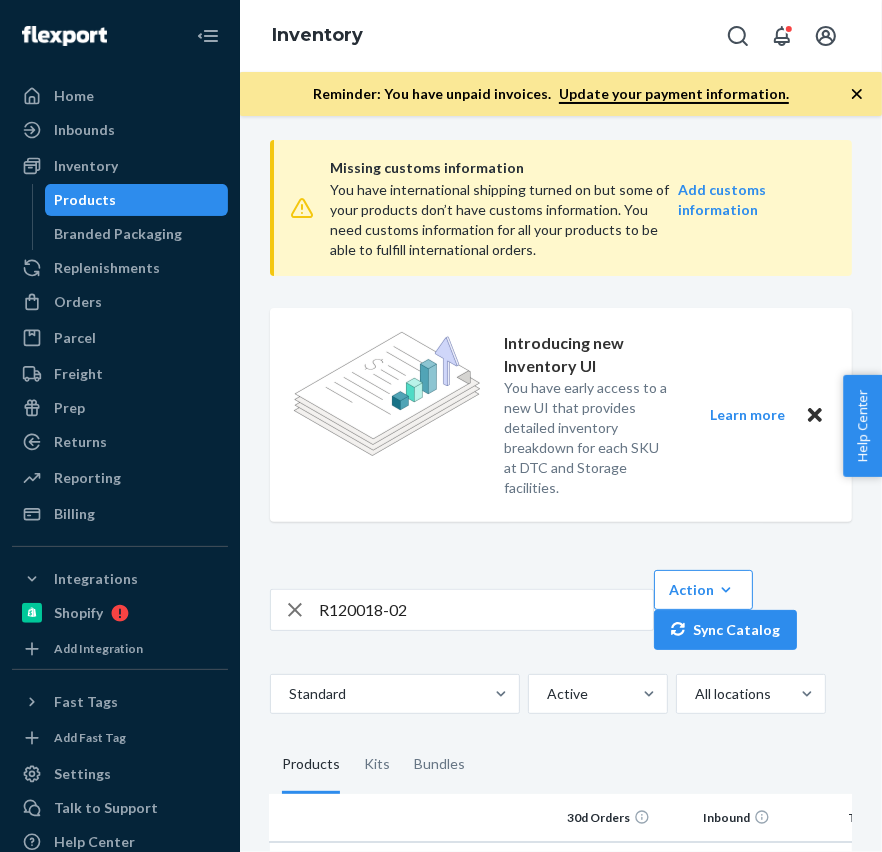 click on "Inventory" at bounding box center [317, 36] 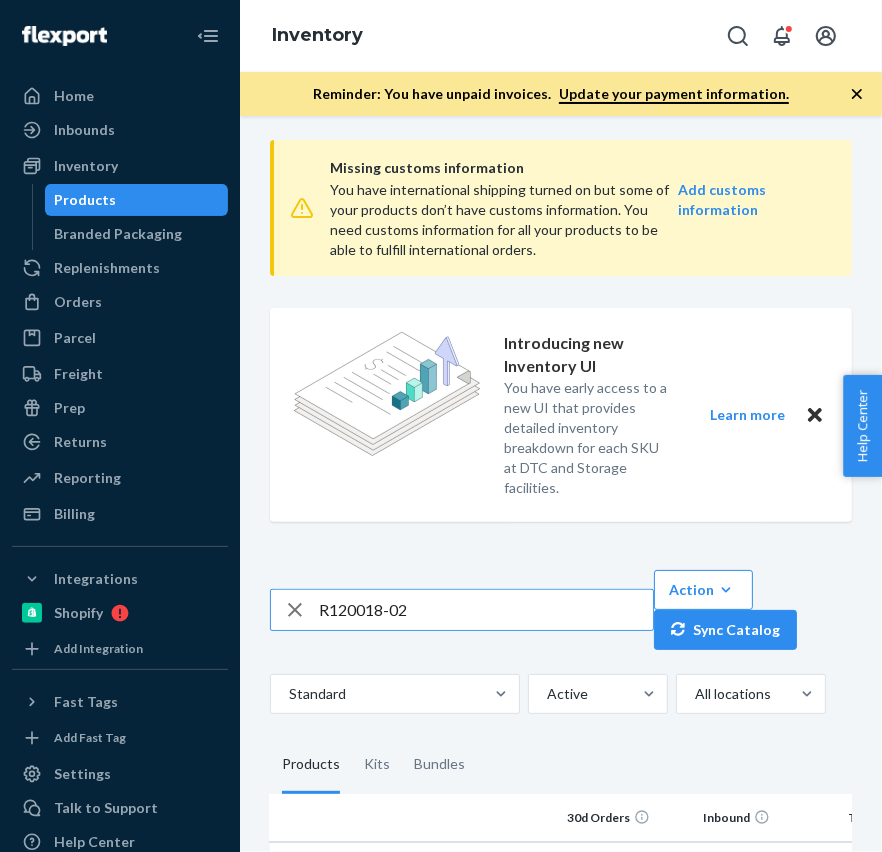 click on "R120018-02" at bounding box center (486, 610) 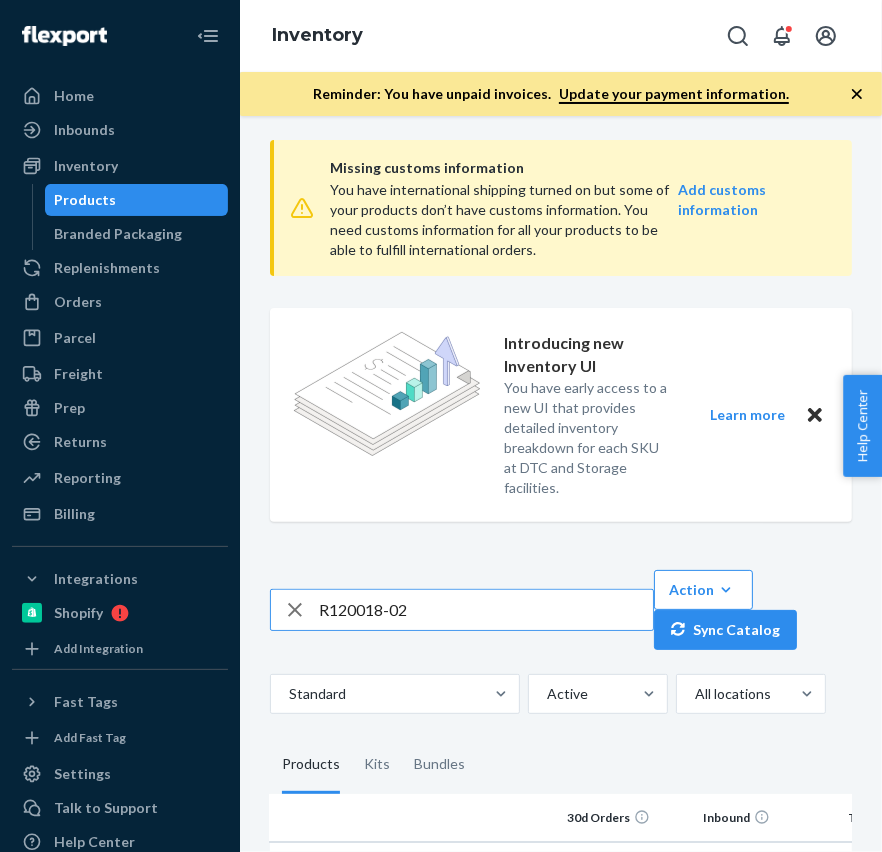 click on "R120018-02" at bounding box center (486, 610) 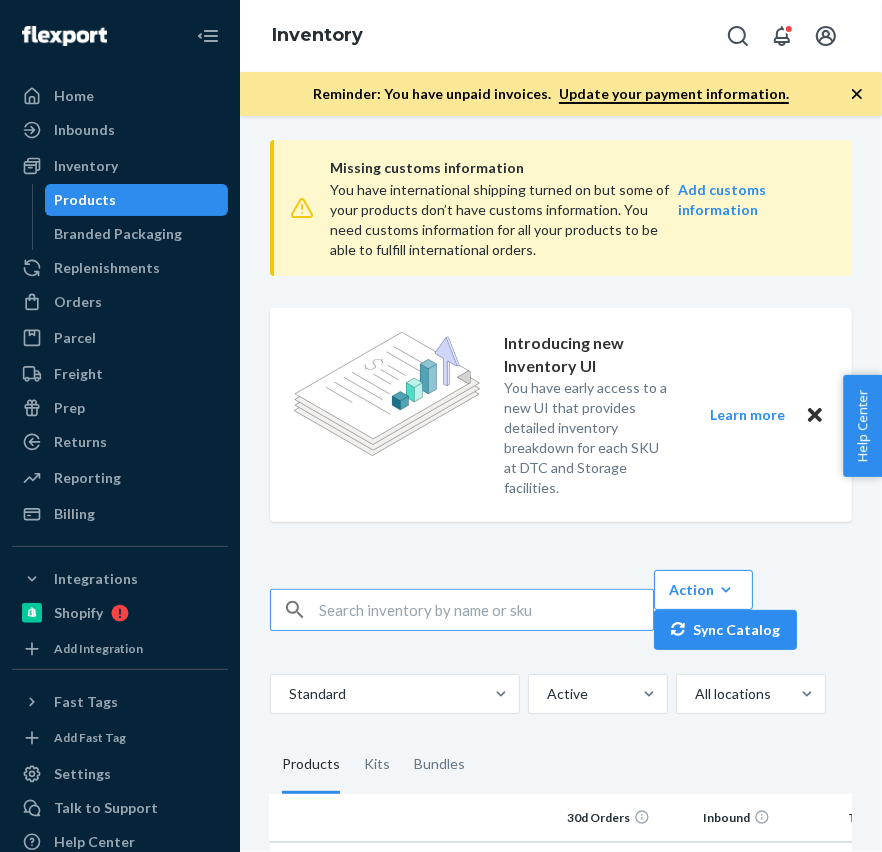 paste 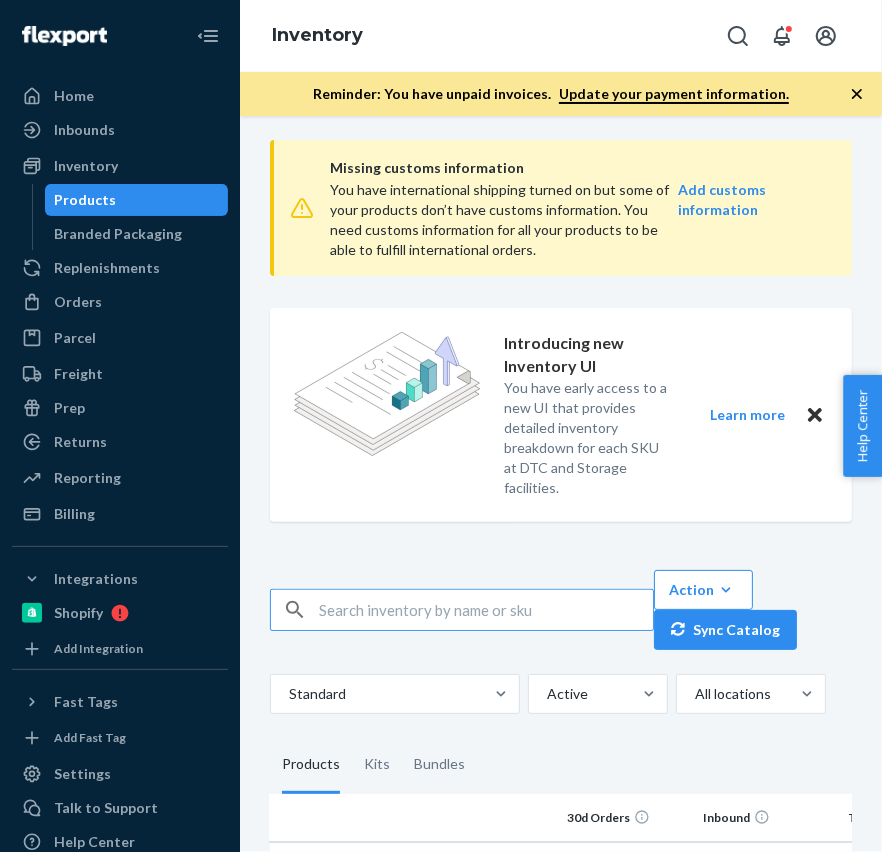 click at bounding box center [486, 610] 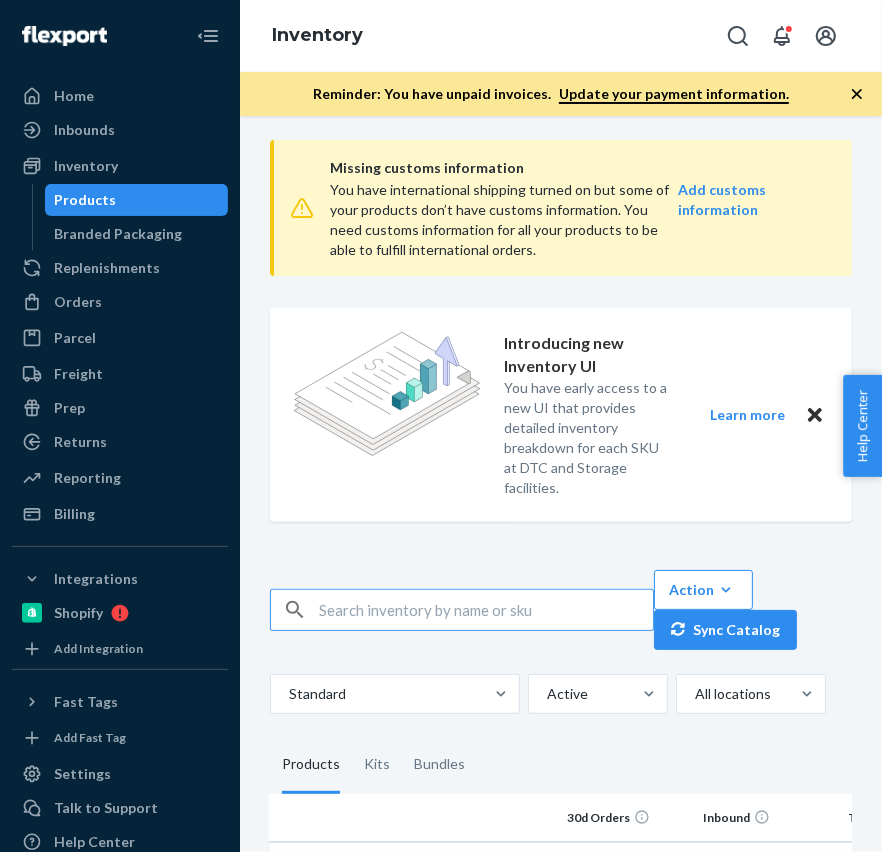 paste on "R120002-01" 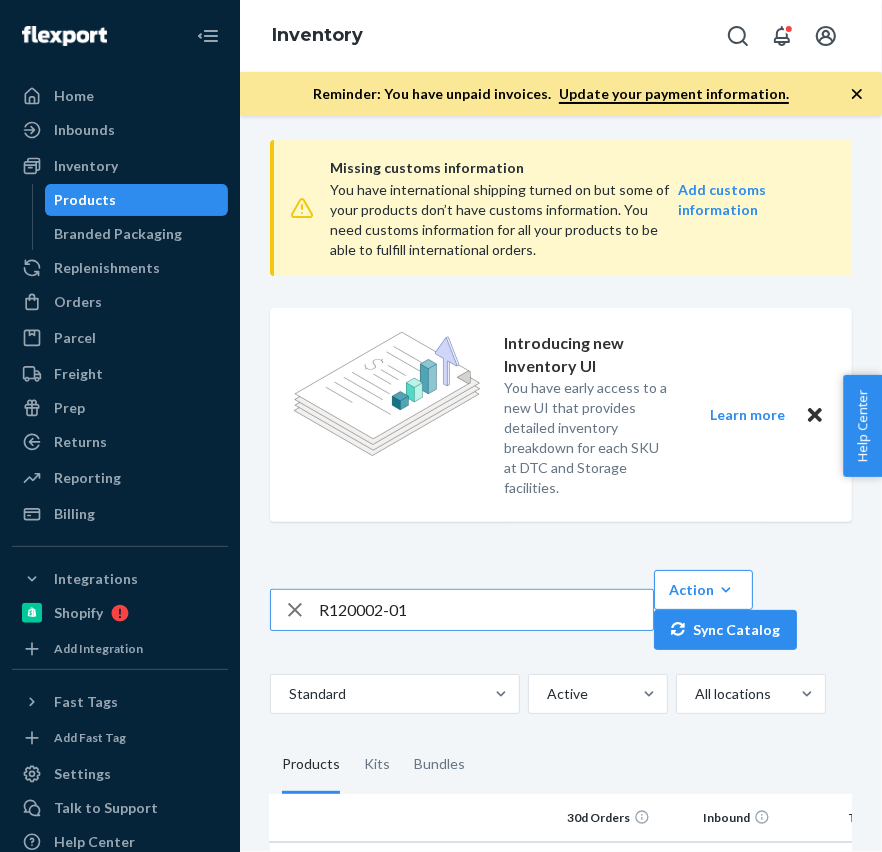 scroll, scrollTop: 0, scrollLeft: 0, axis: both 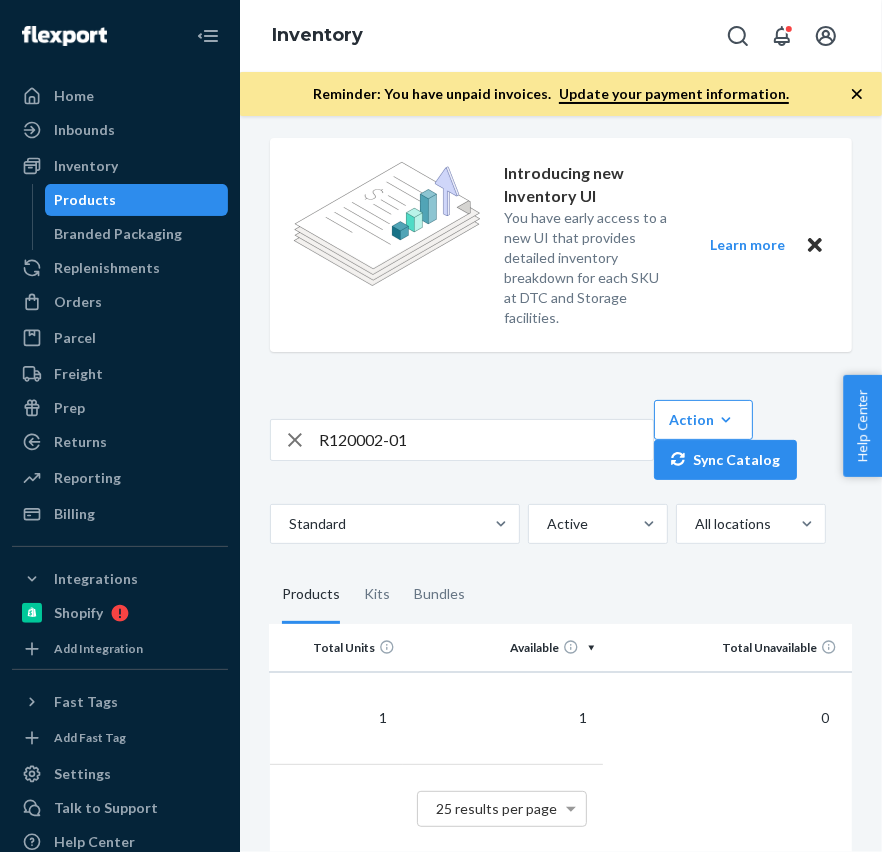click on "R120002-01" at bounding box center (486, 440) 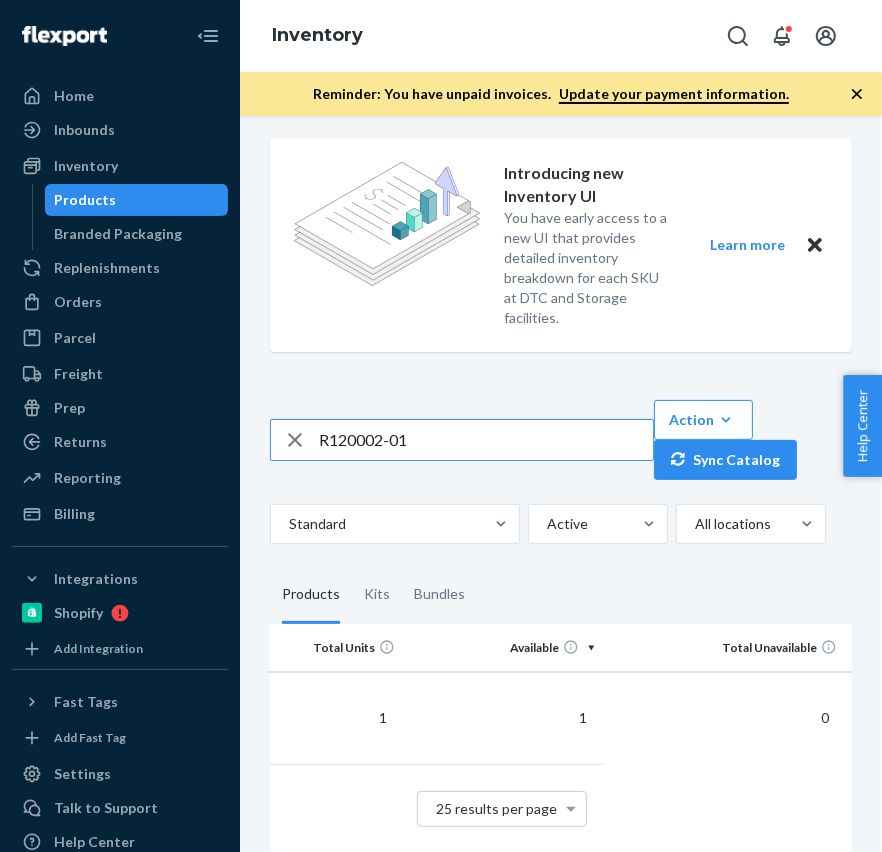 click on "R120002-01" at bounding box center (486, 440) 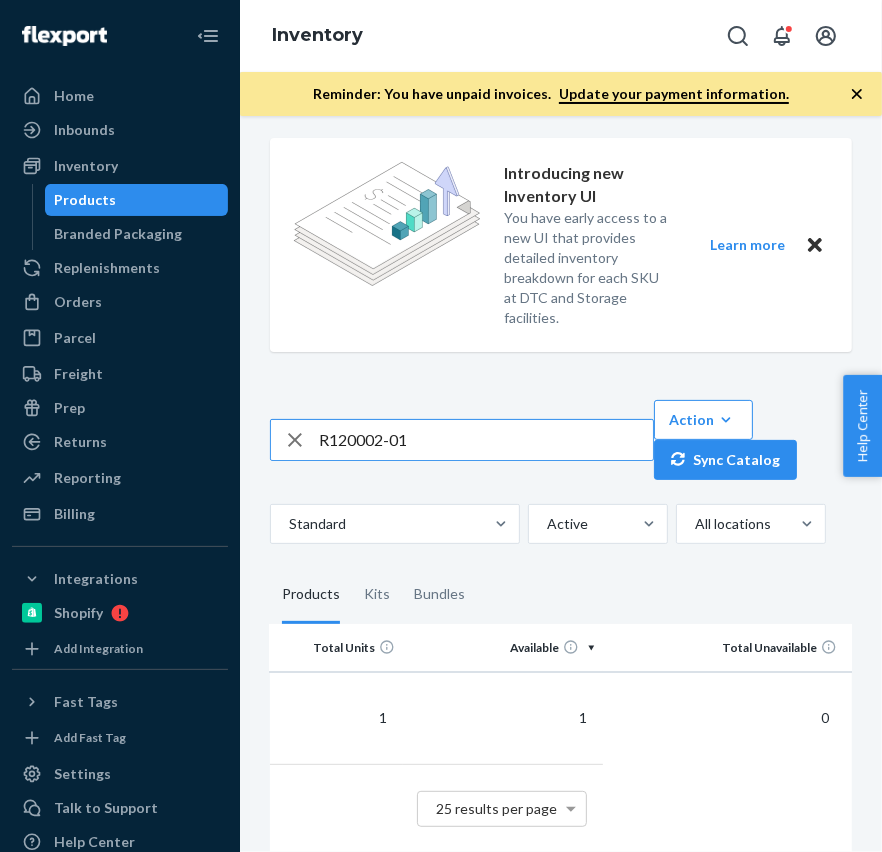 click on "R120002-01" at bounding box center [486, 440] 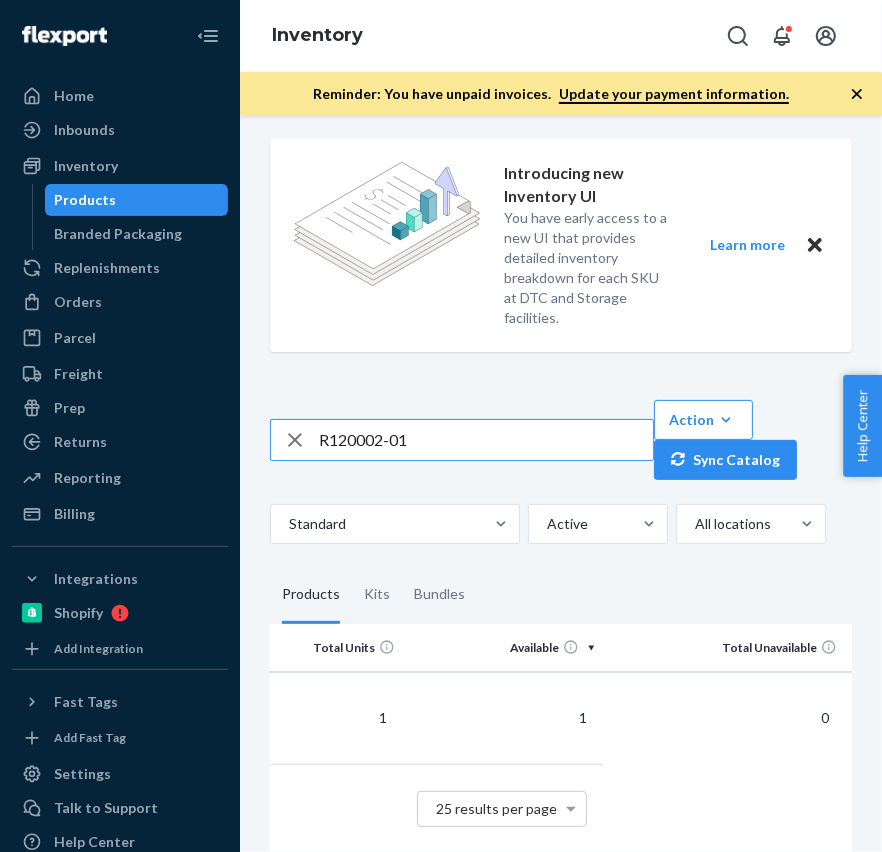 paste on "9-05" 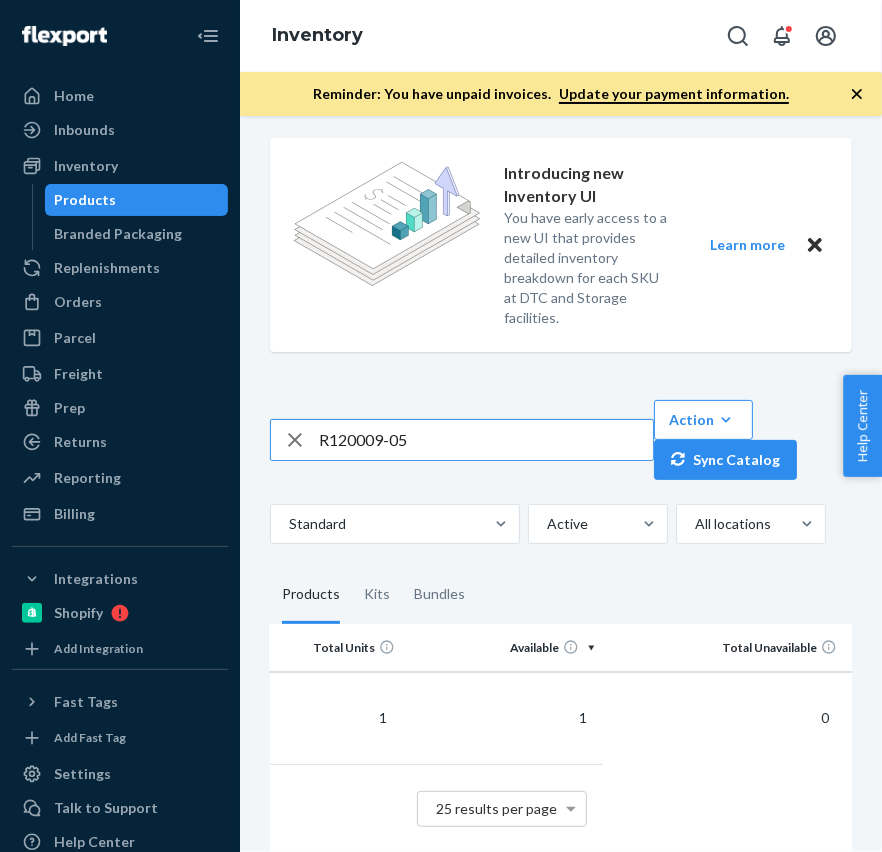 type on "R120009-05" 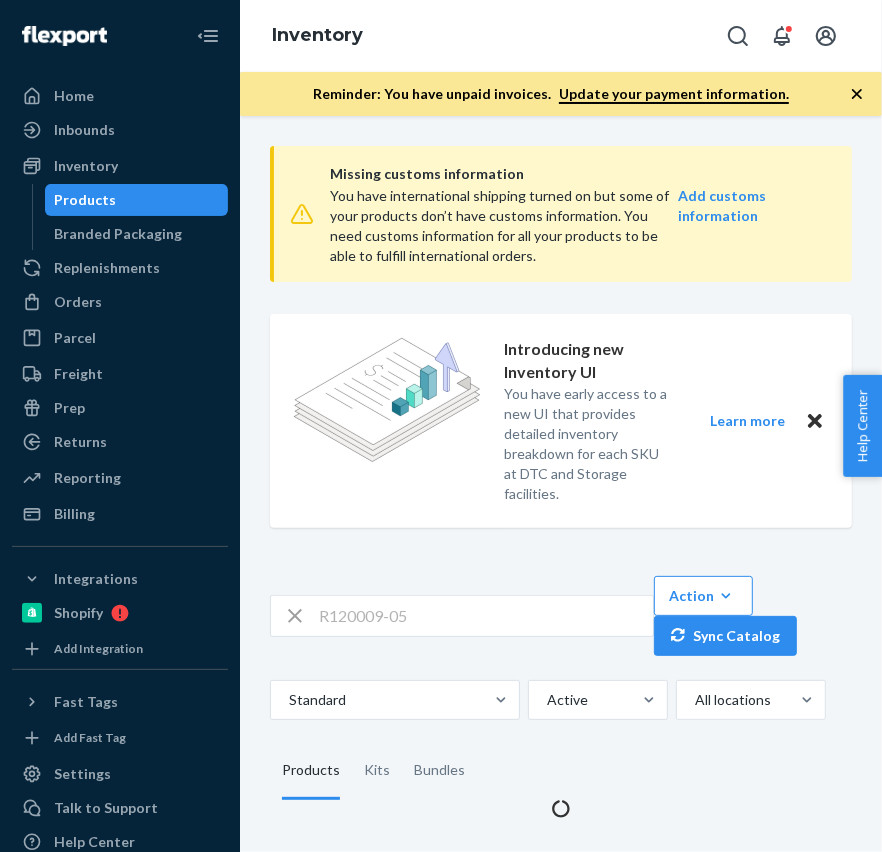 scroll, scrollTop: 0, scrollLeft: 0, axis: both 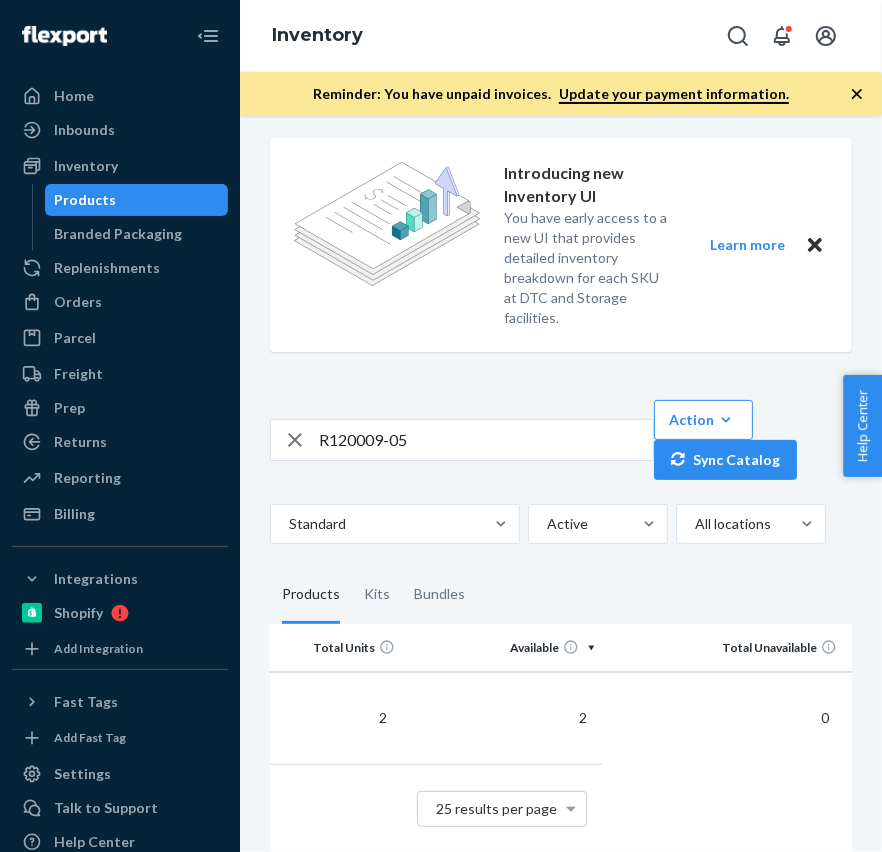 click 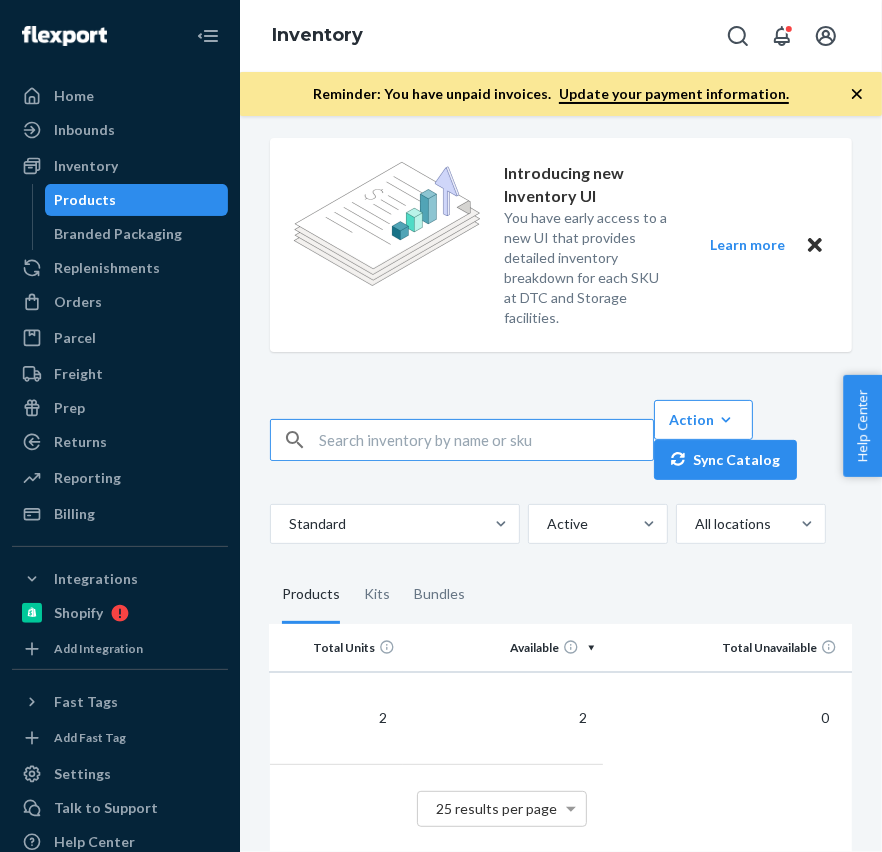 click at bounding box center (486, 440) 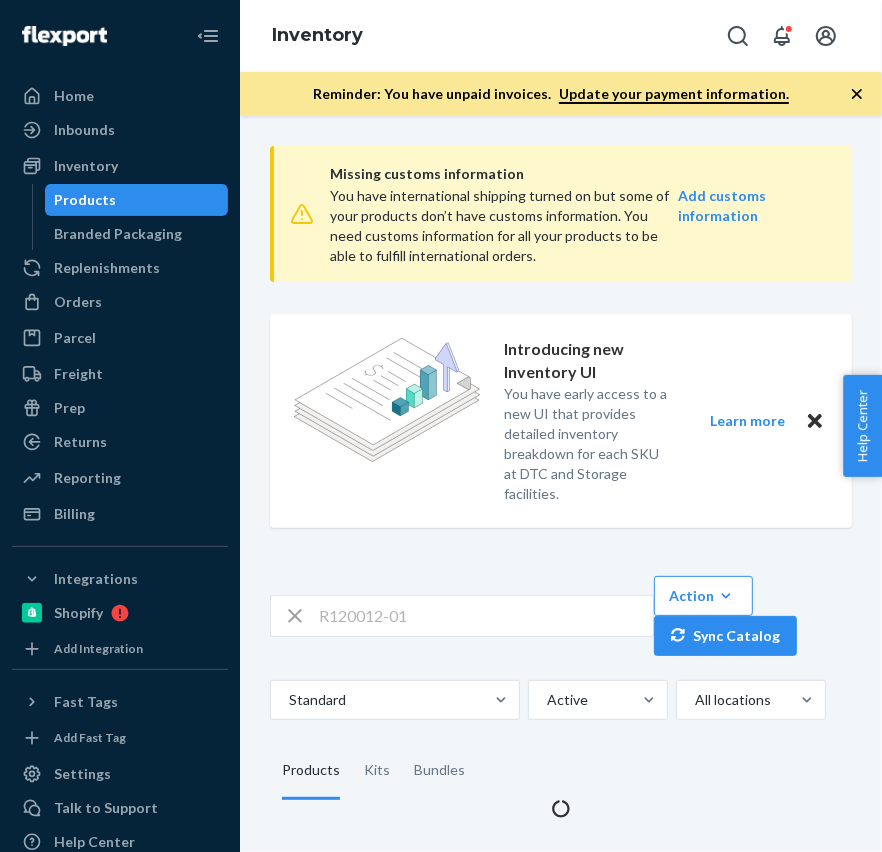 scroll, scrollTop: 0, scrollLeft: 0, axis: both 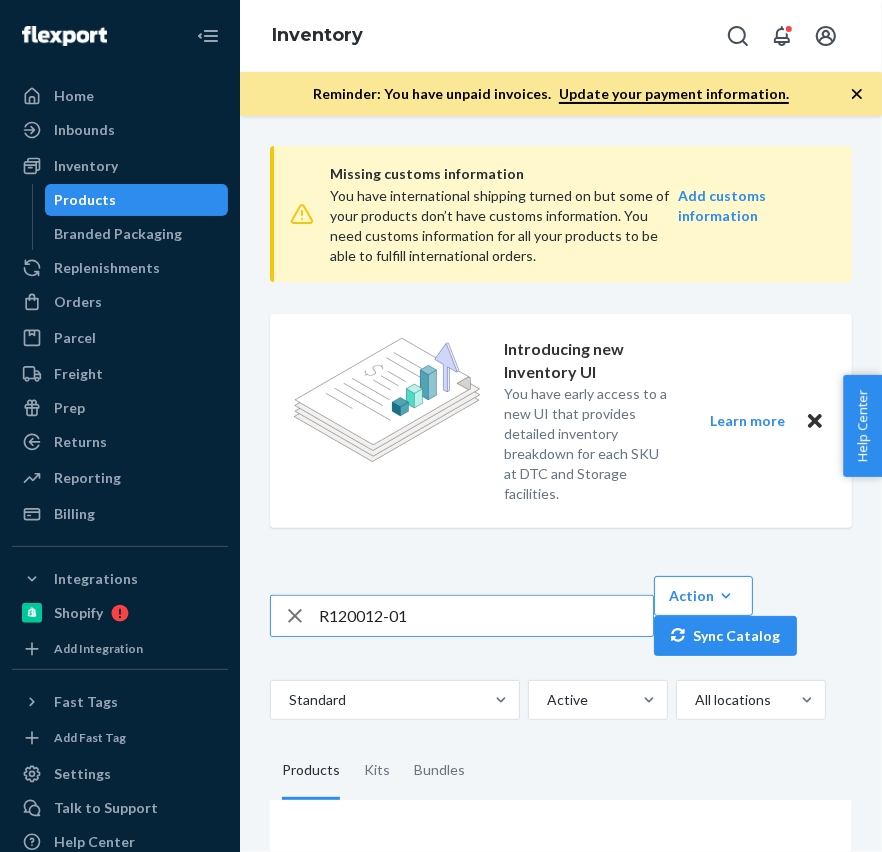 click on "R120012-01" at bounding box center (486, 616) 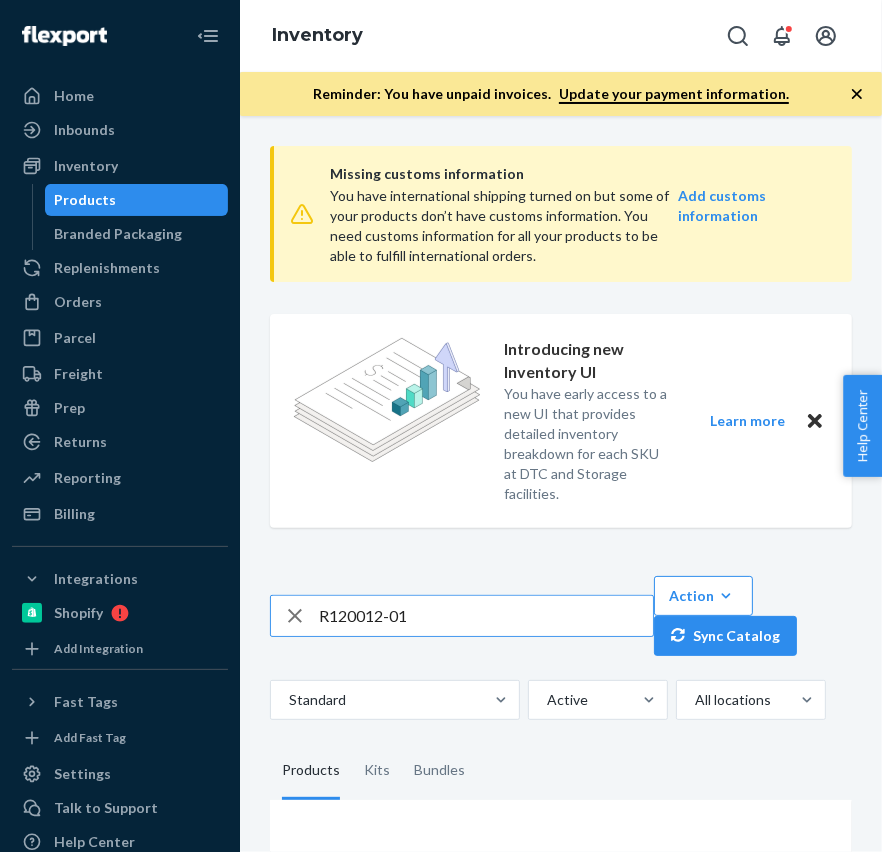 scroll, scrollTop: 189, scrollLeft: 0, axis: vertical 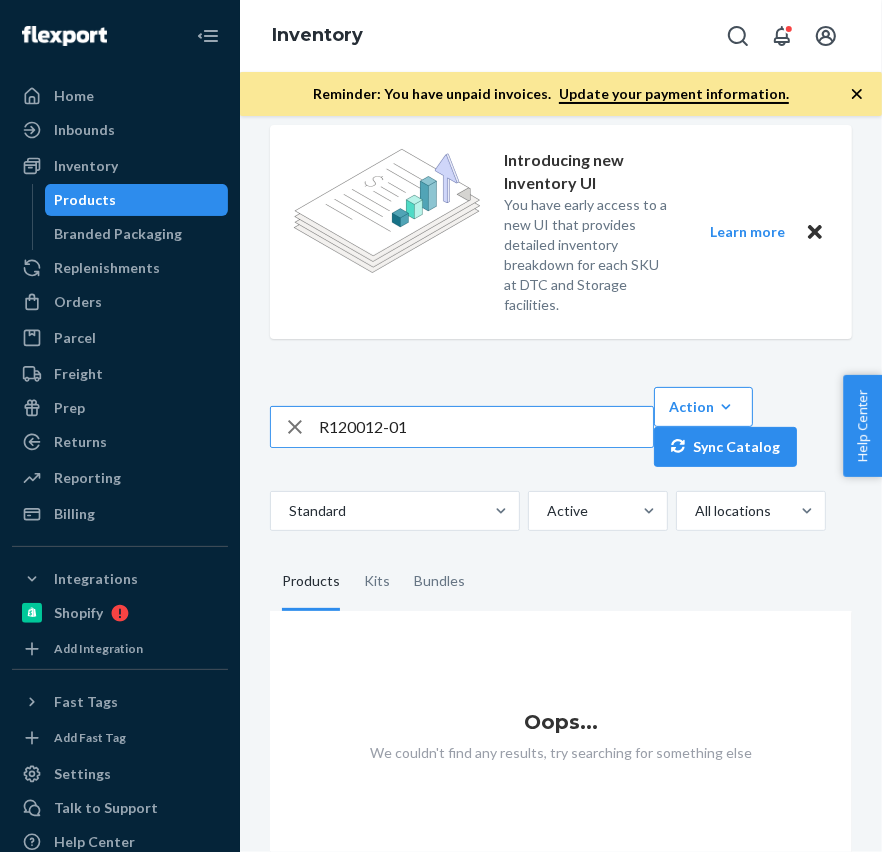 click on "R120012-01" at bounding box center [486, 427] 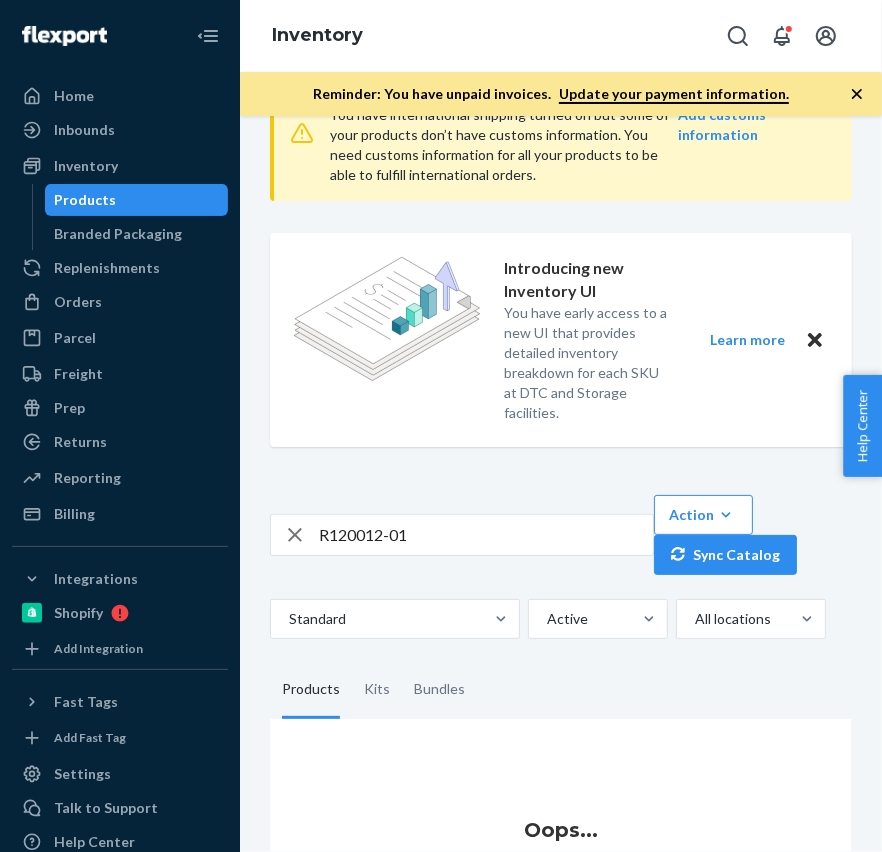 scroll, scrollTop: 189, scrollLeft: 0, axis: vertical 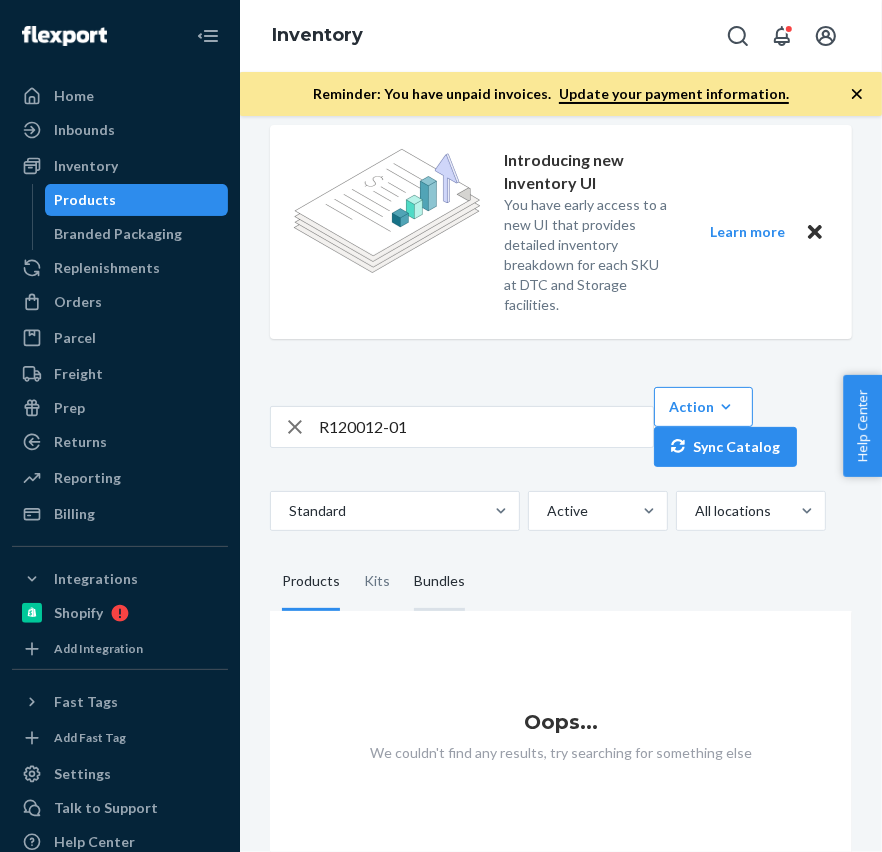 click on "Bundles" at bounding box center (439, 583) 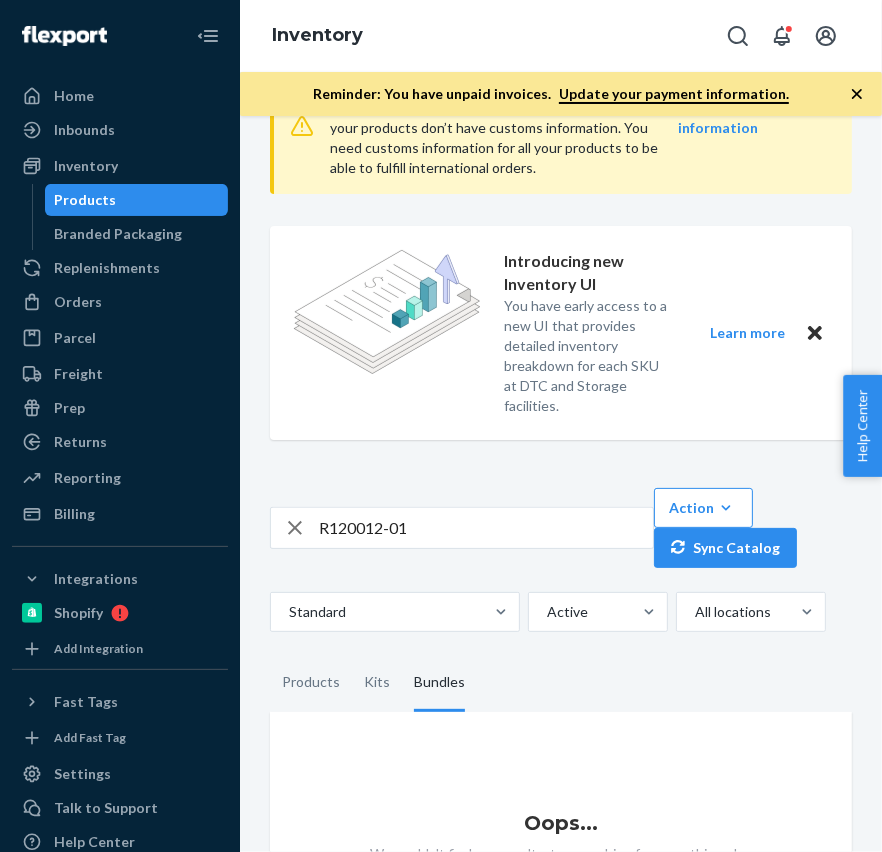 scroll, scrollTop: 189, scrollLeft: 0, axis: vertical 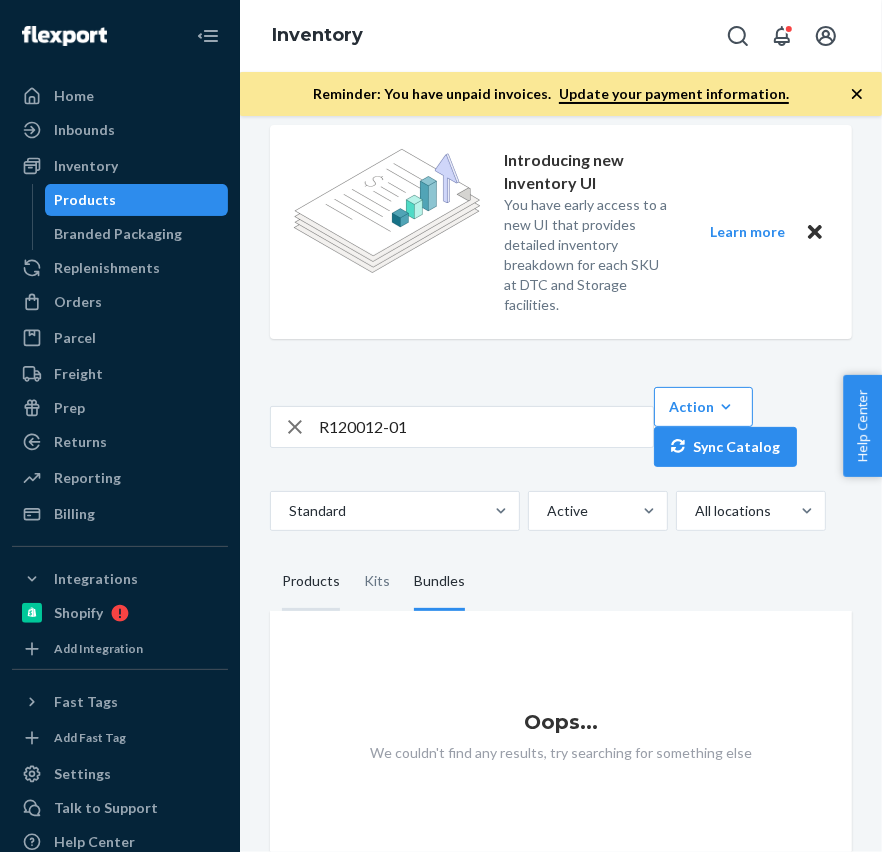 click on "Products" at bounding box center (311, 583) 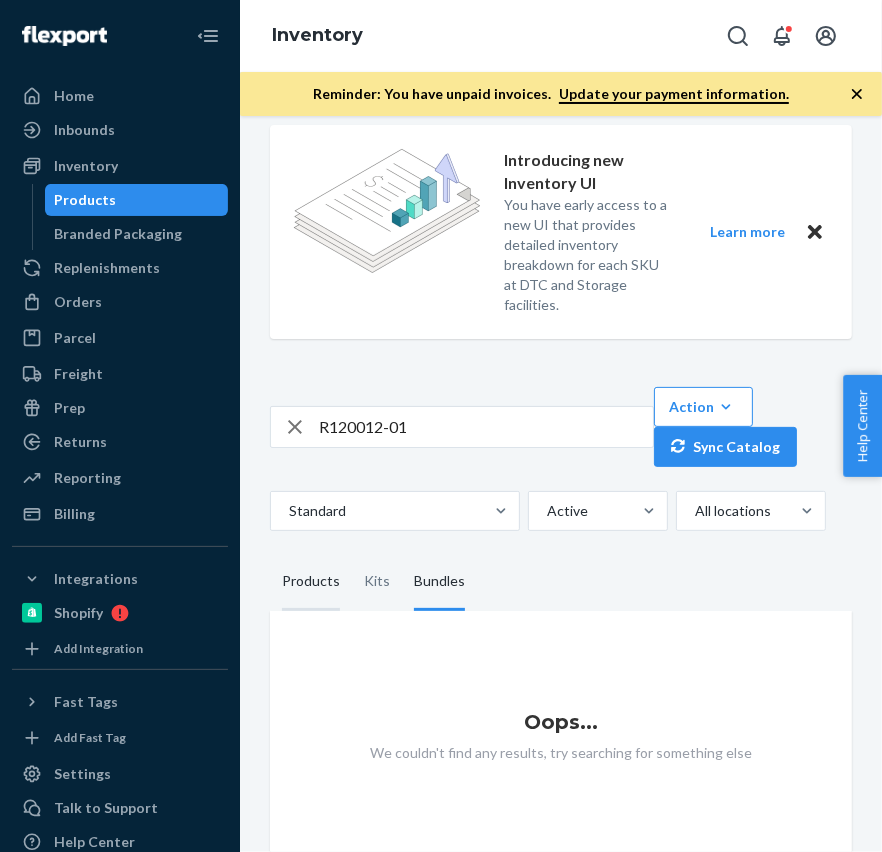 click on "Products" at bounding box center (270, 555) 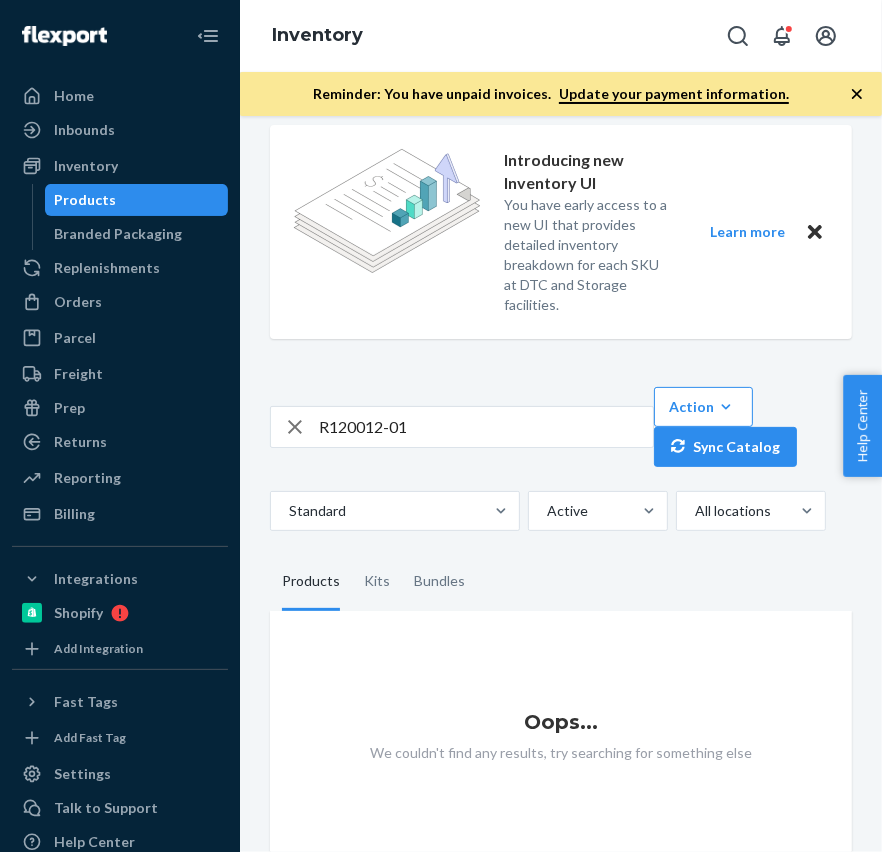 scroll, scrollTop: 0, scrollLeft: 0, axis: both 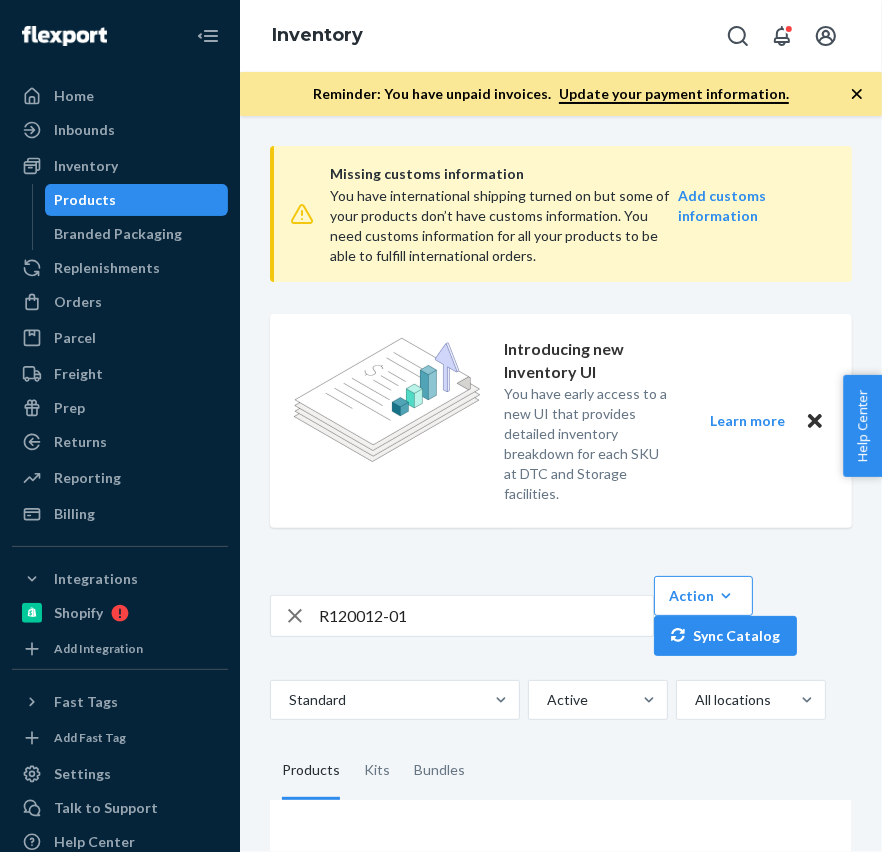 click on "R120012-01" at bounding box center (486, 616) 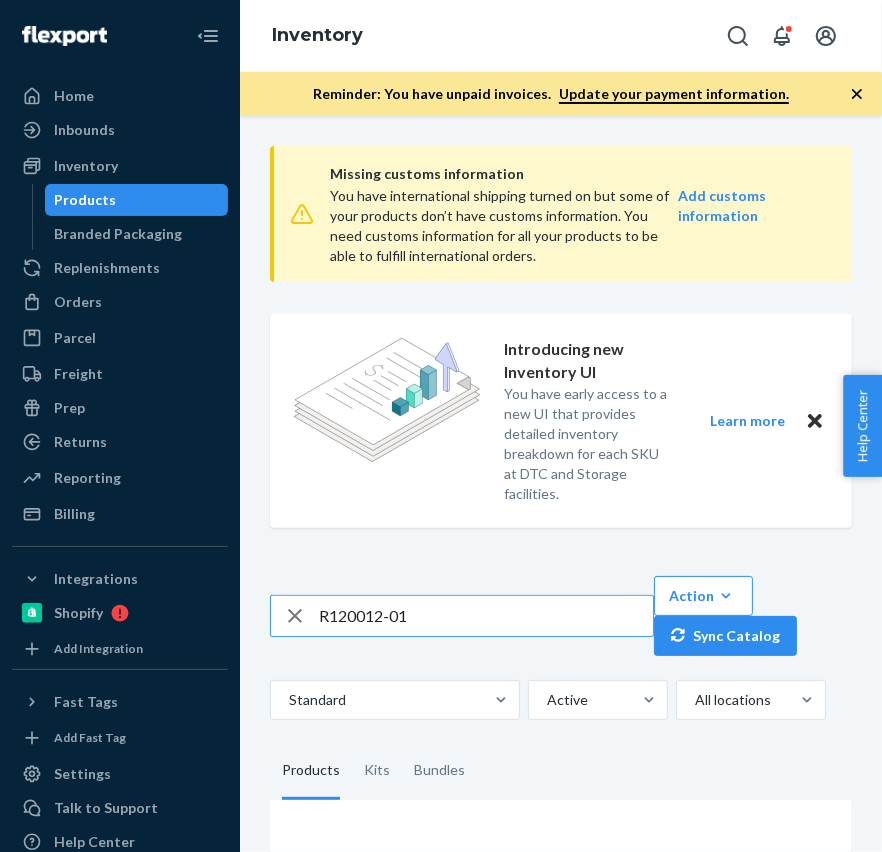 click on "R120012-01" at bounding box center [486, 616] 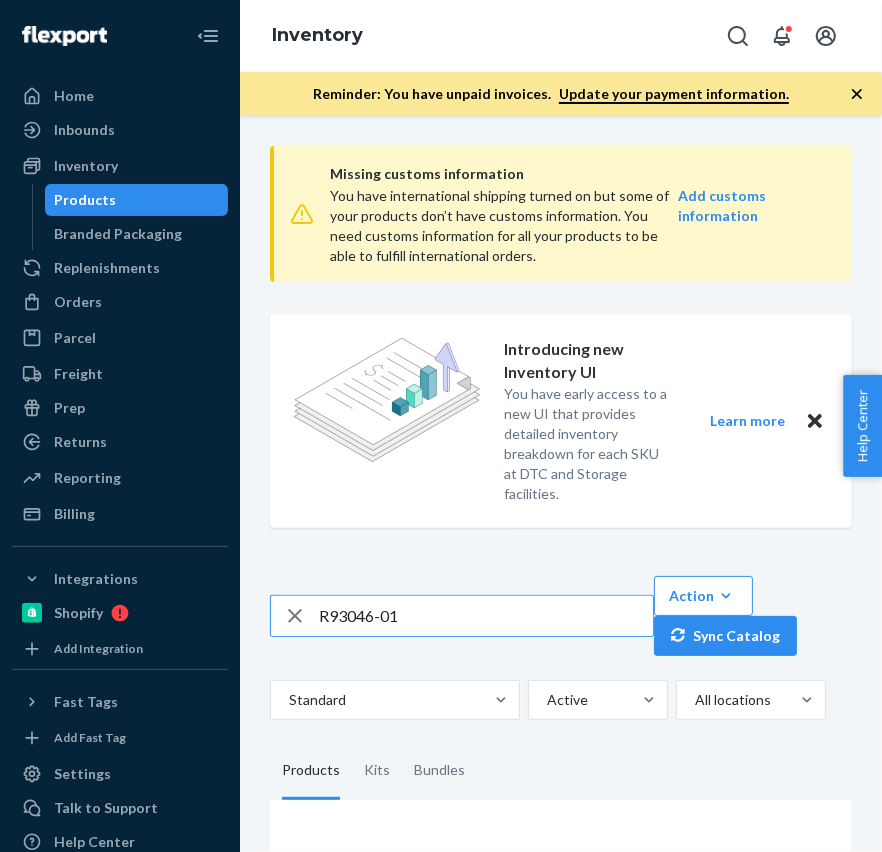 type on "R93046-01" 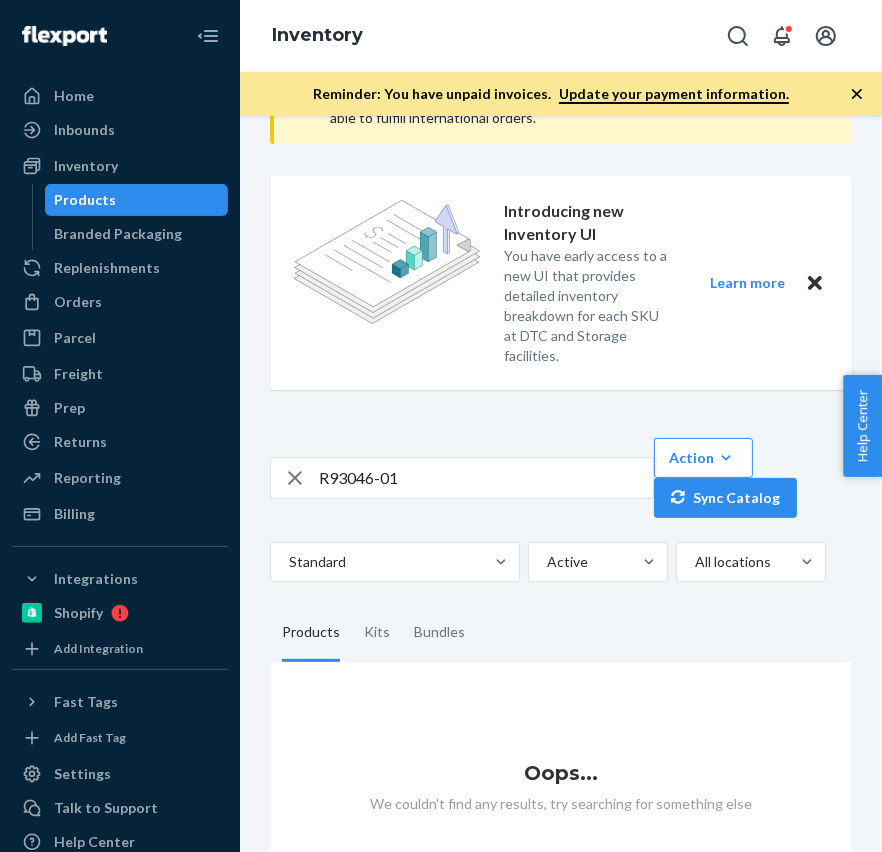 scroll, scrollTop: 189, scrollLeft: 0, axis: vertical 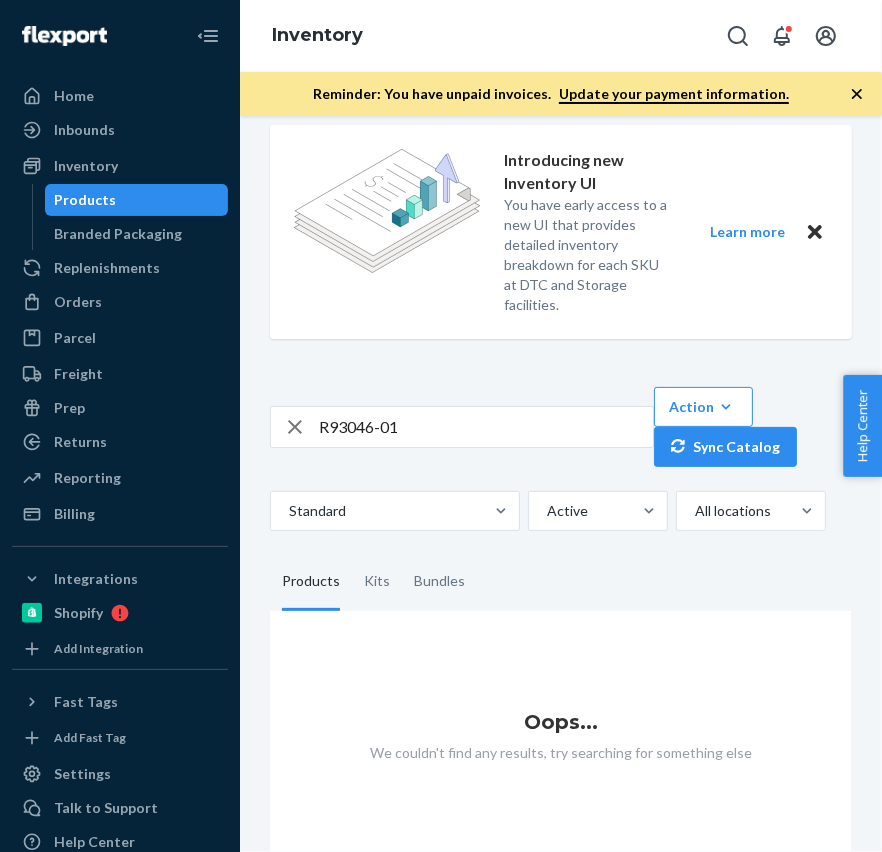 click on "Oops... We couldn't find any results, try searching for something else" at bounding box center [561, 742] 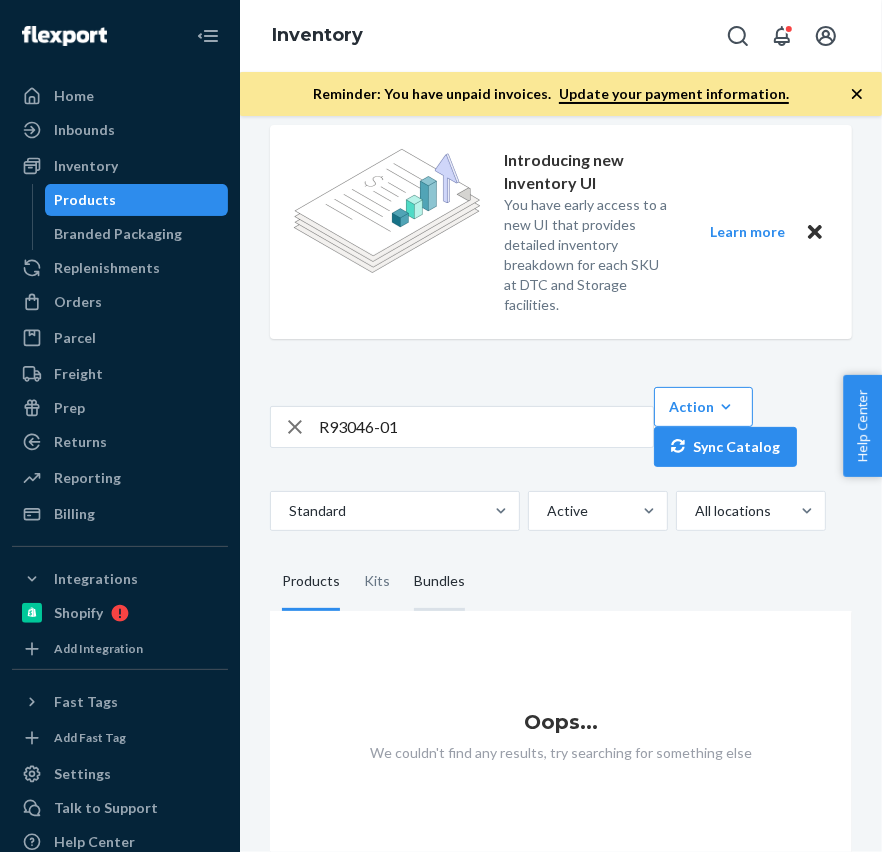 click on "Bundles" at bounding box center (439, 583) 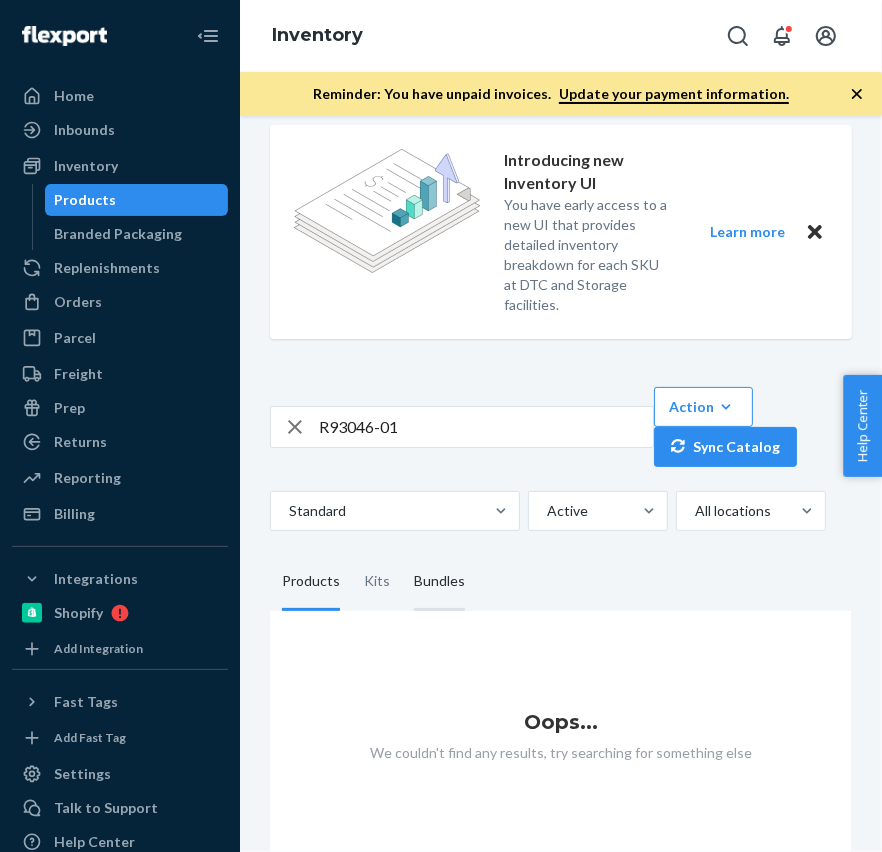 click on "Bundles" at bounding box center (402, 555) 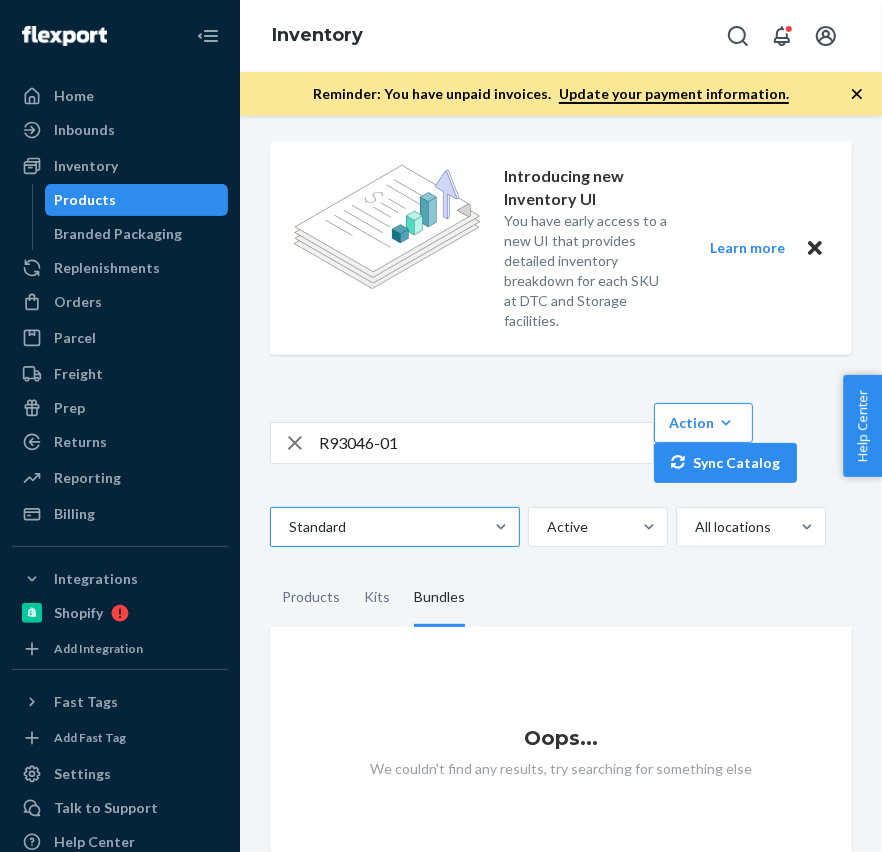scroll, scrollTop: 189, scrollLeft: 0, axis: vertical 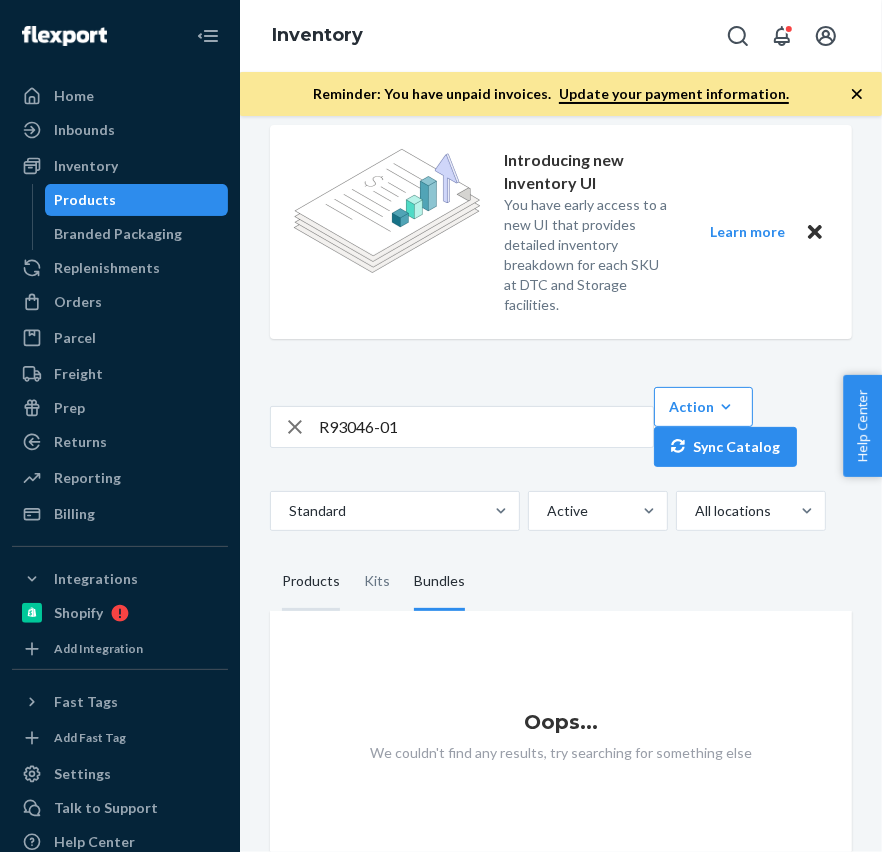 click on "Products" at bounding box center [311, 583] 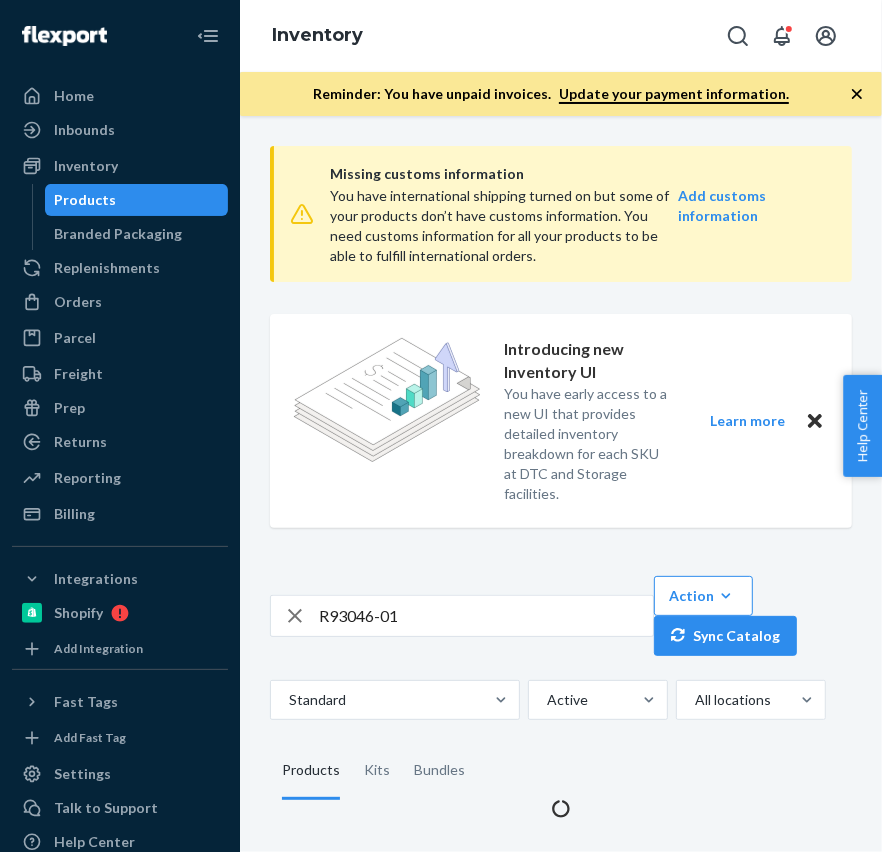 scroll, scrollTop: 0, scrollLeft: 0, axis: both 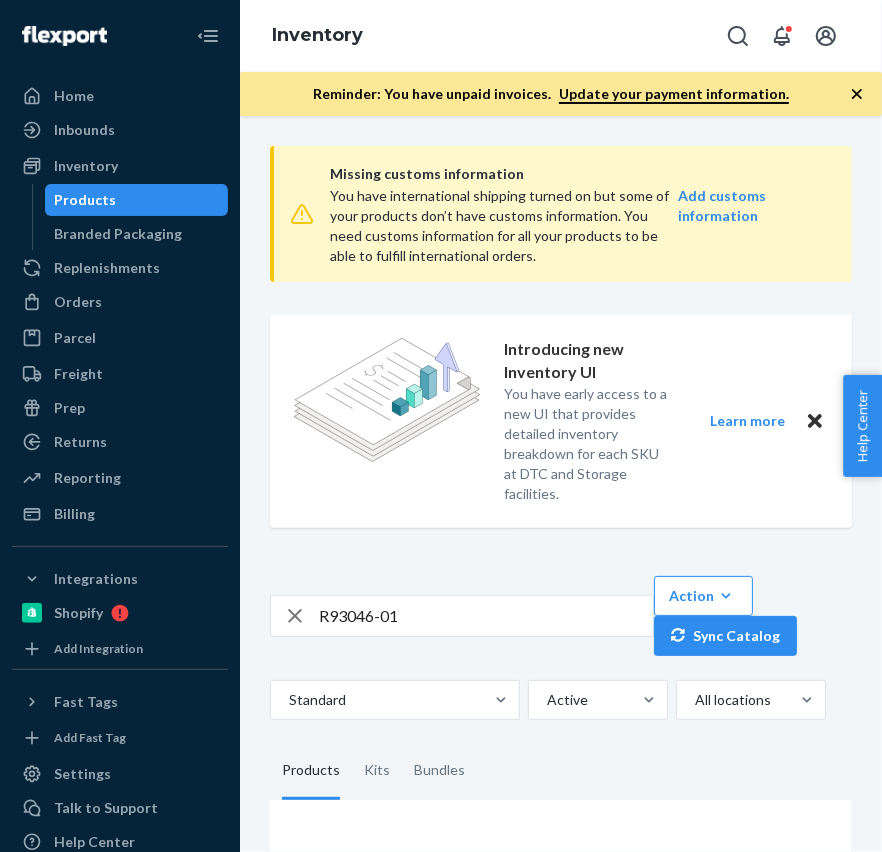 click 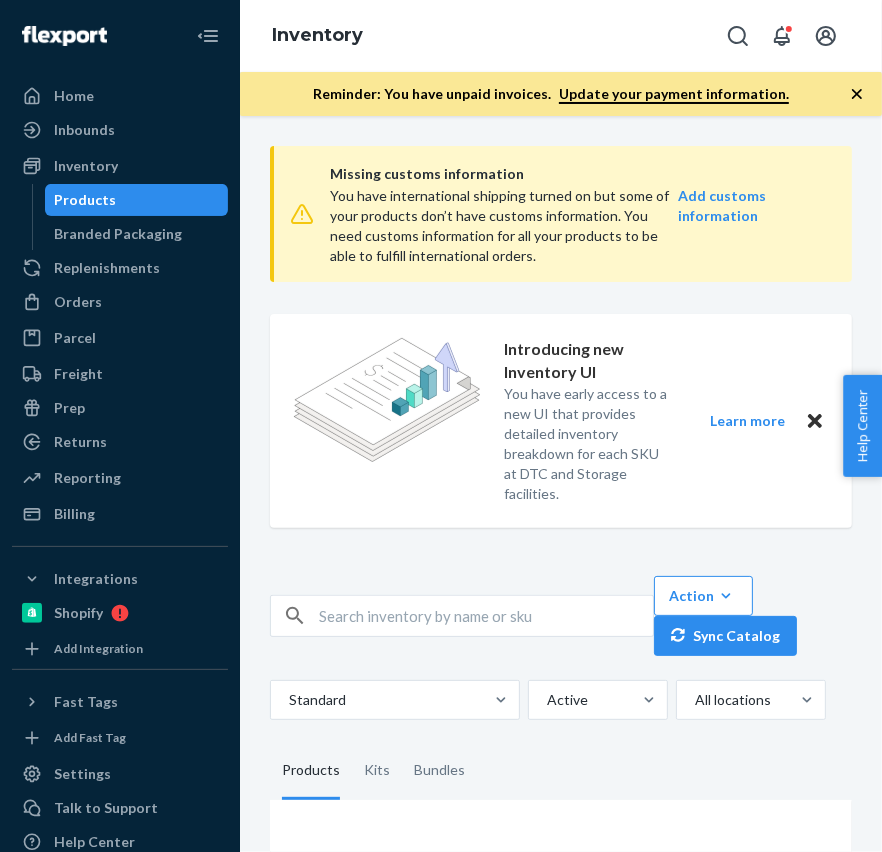 click at bounding box center [486, 616] 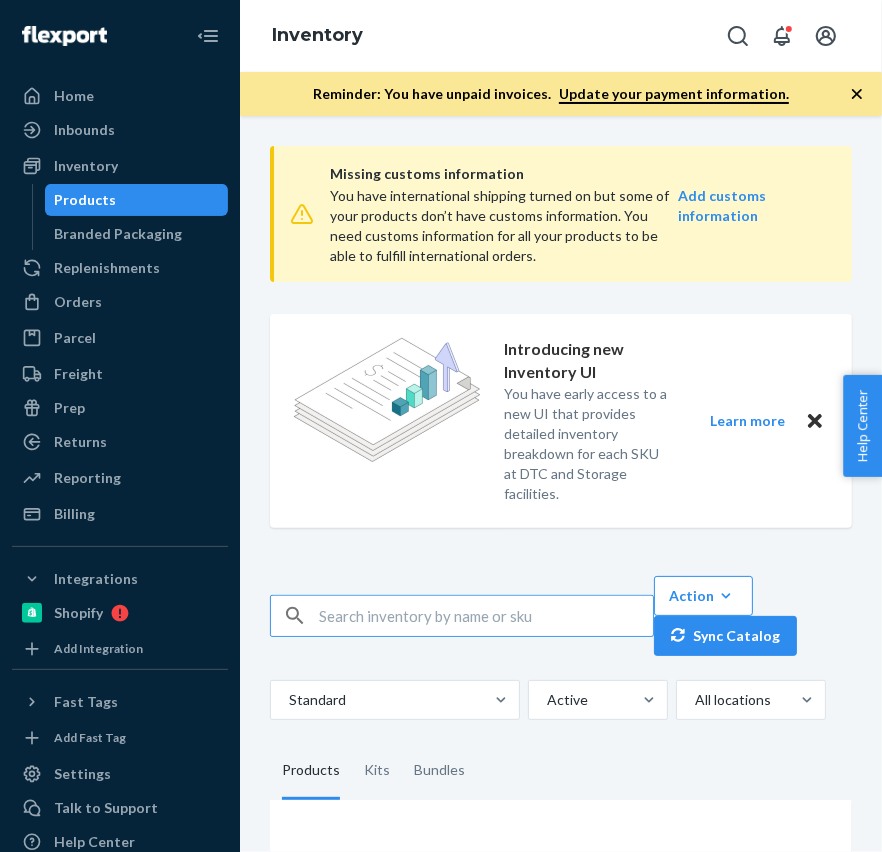 paste on "D82T6A7BBSE" 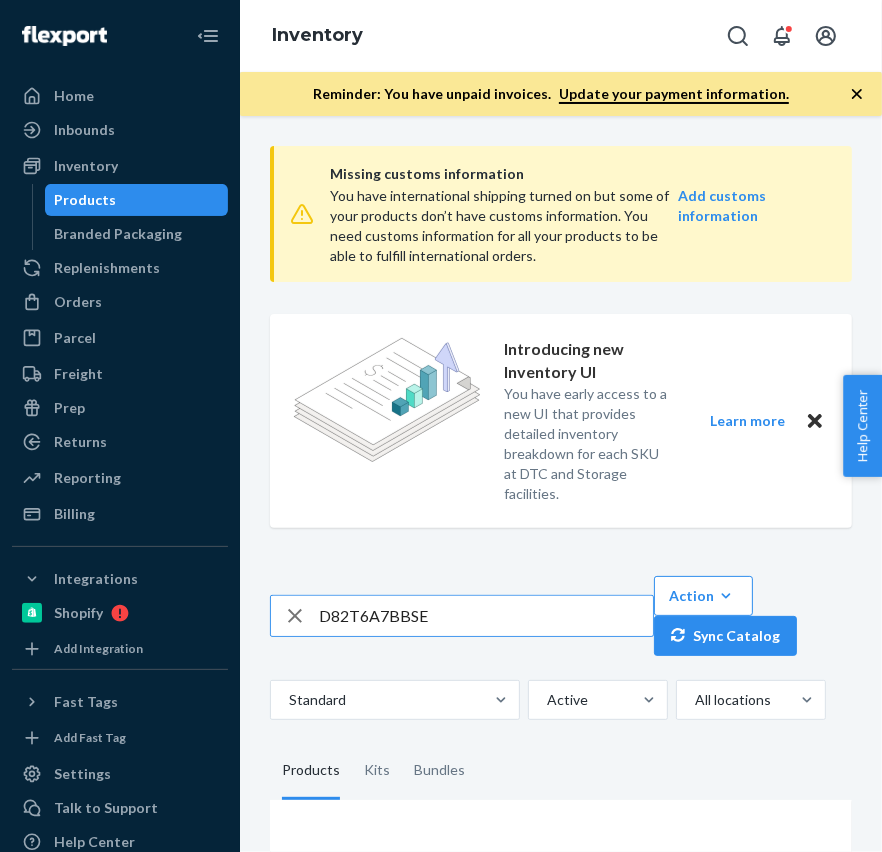type on "D82T6A7BBSE" 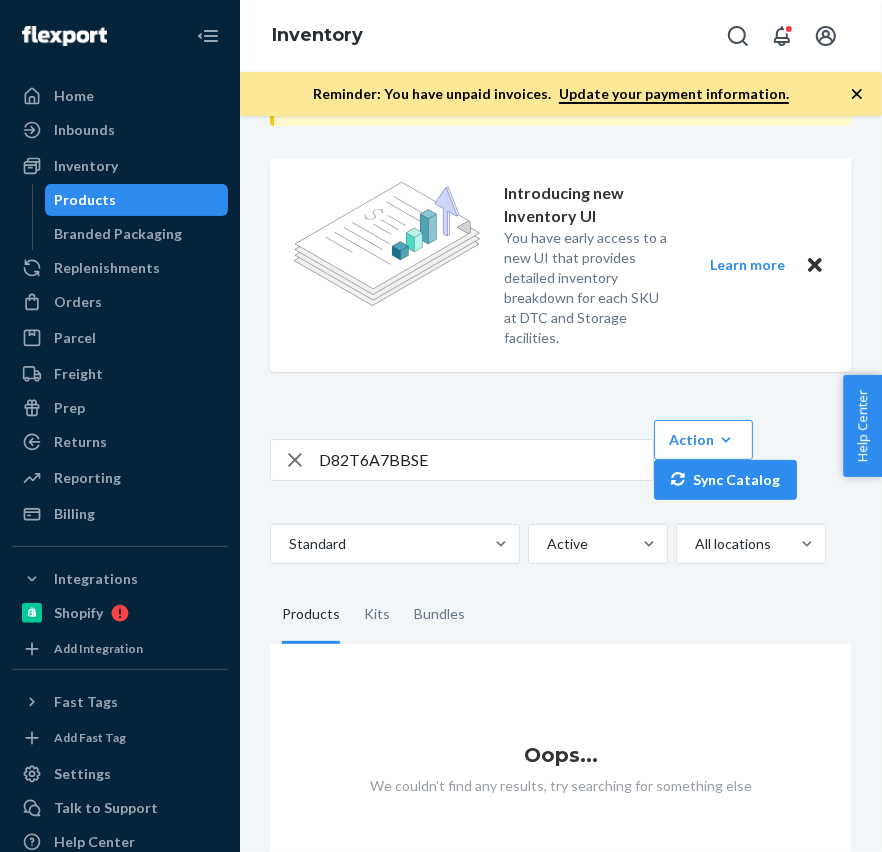 scroll, scrollTop: 189, scrollLeft: 0, axis: vertical 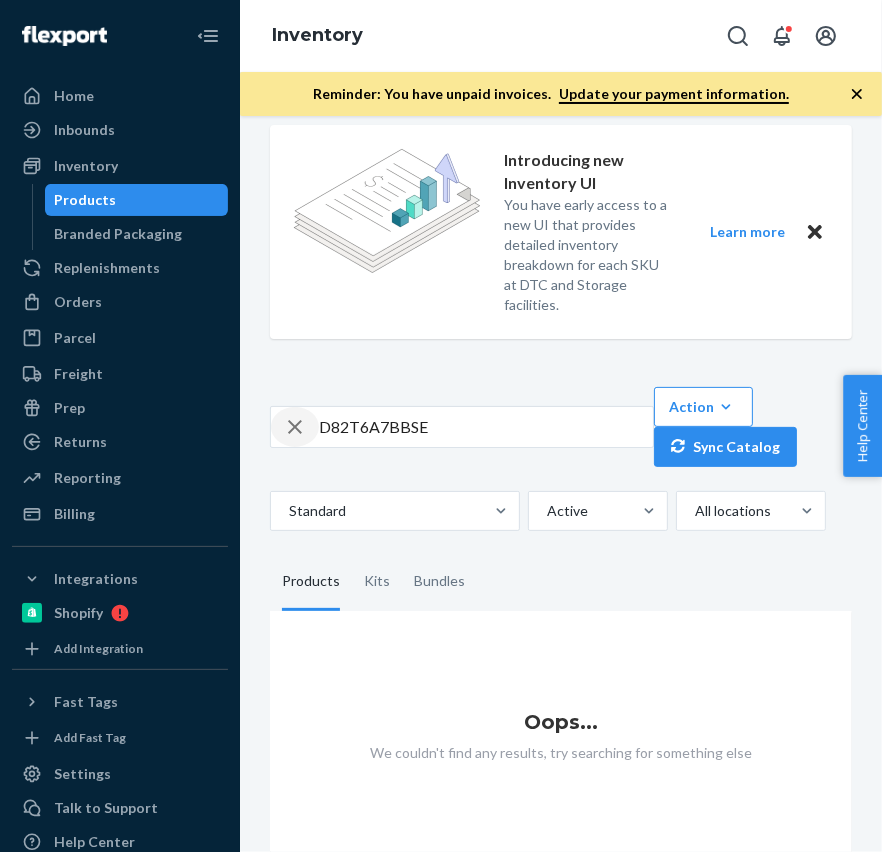 click 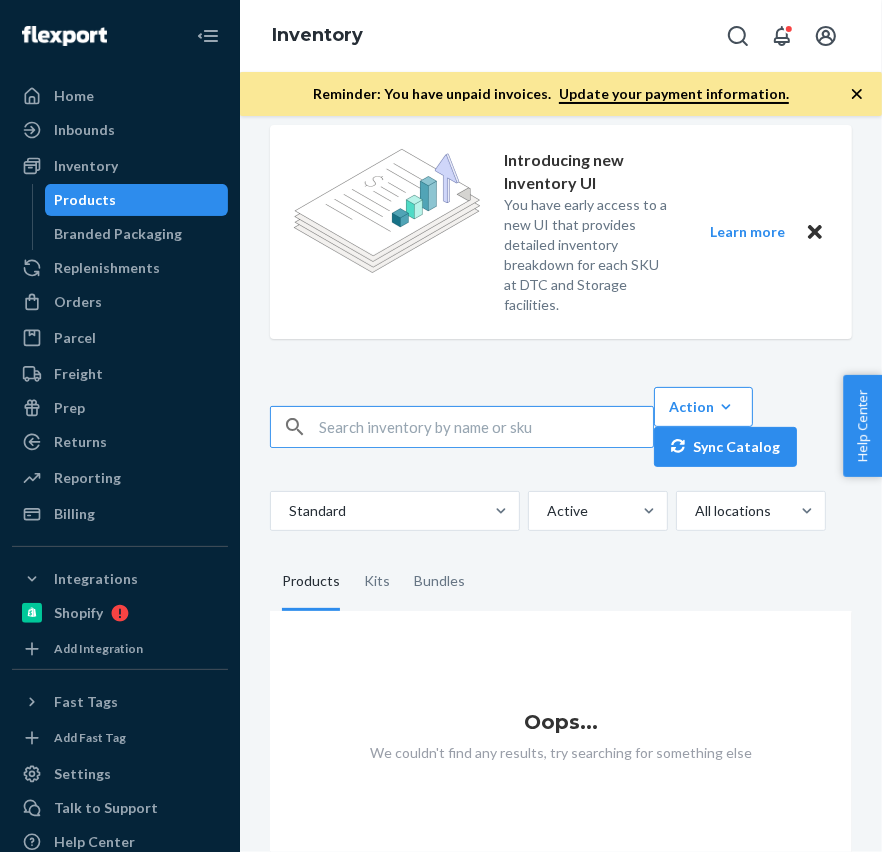 click at bounding box center [486, 427] 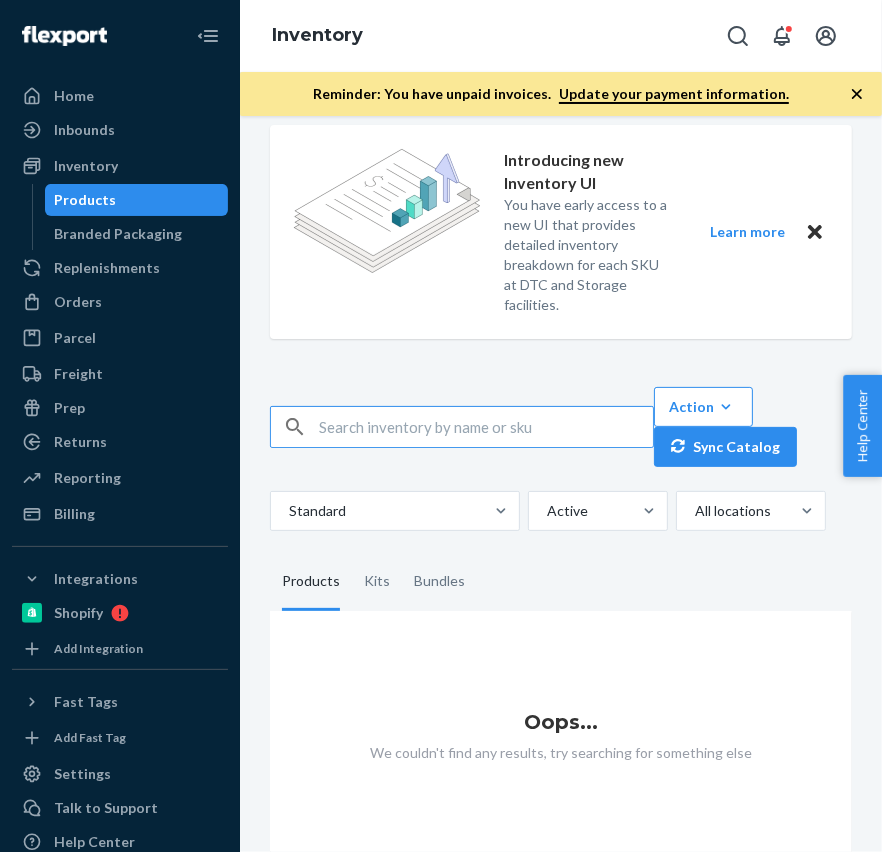 paste on "R120002-02" 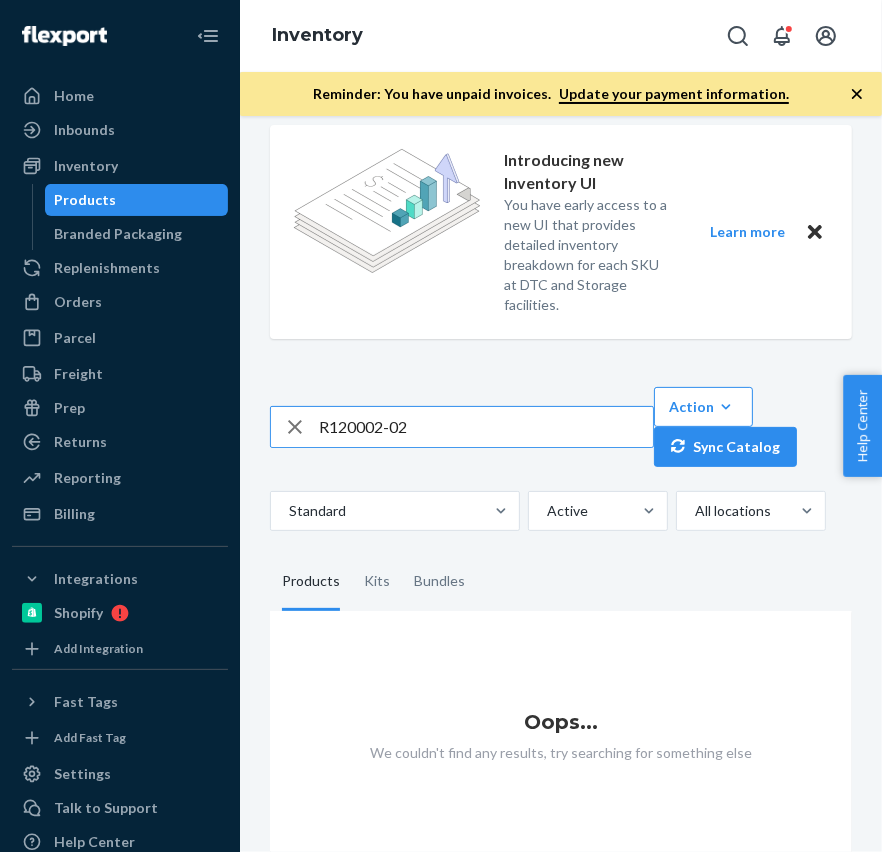 type on "R120002-02" 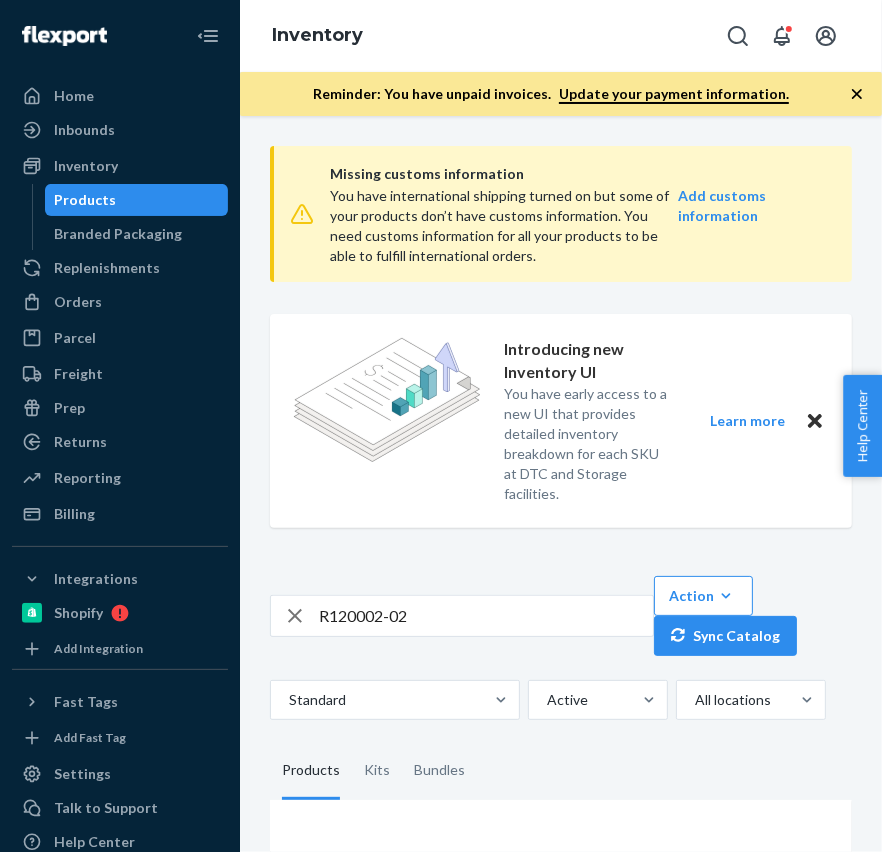 scroll, scrollTop: 189, scrollLeft: 0, axis: vertical 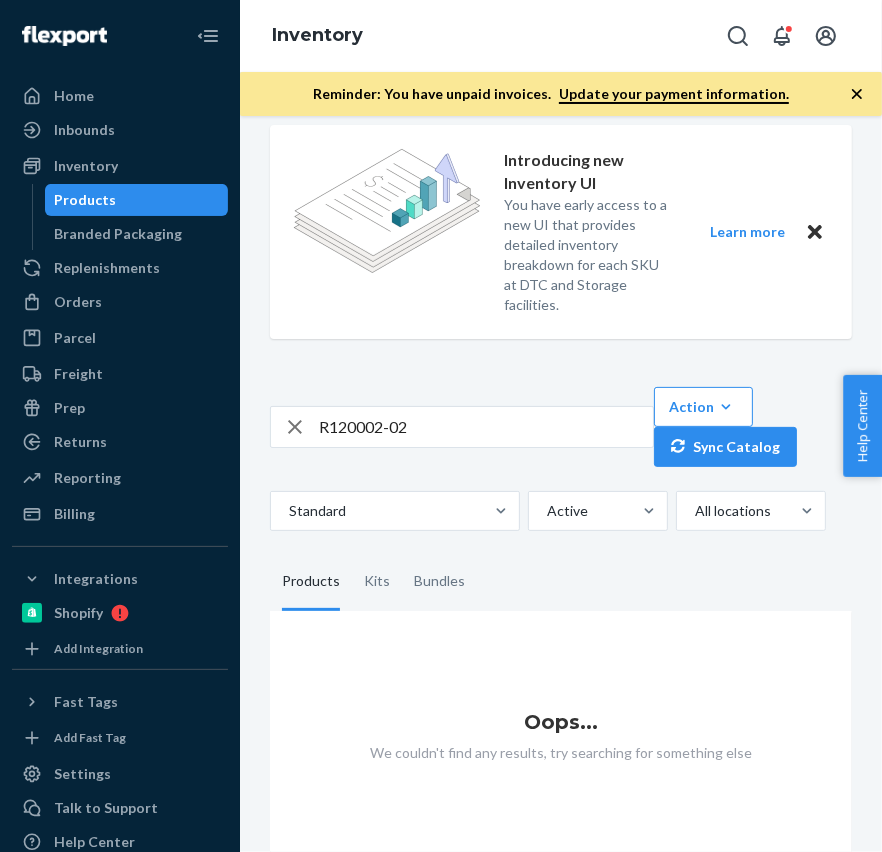 click on "Kits" at bounding box center (377, 583) 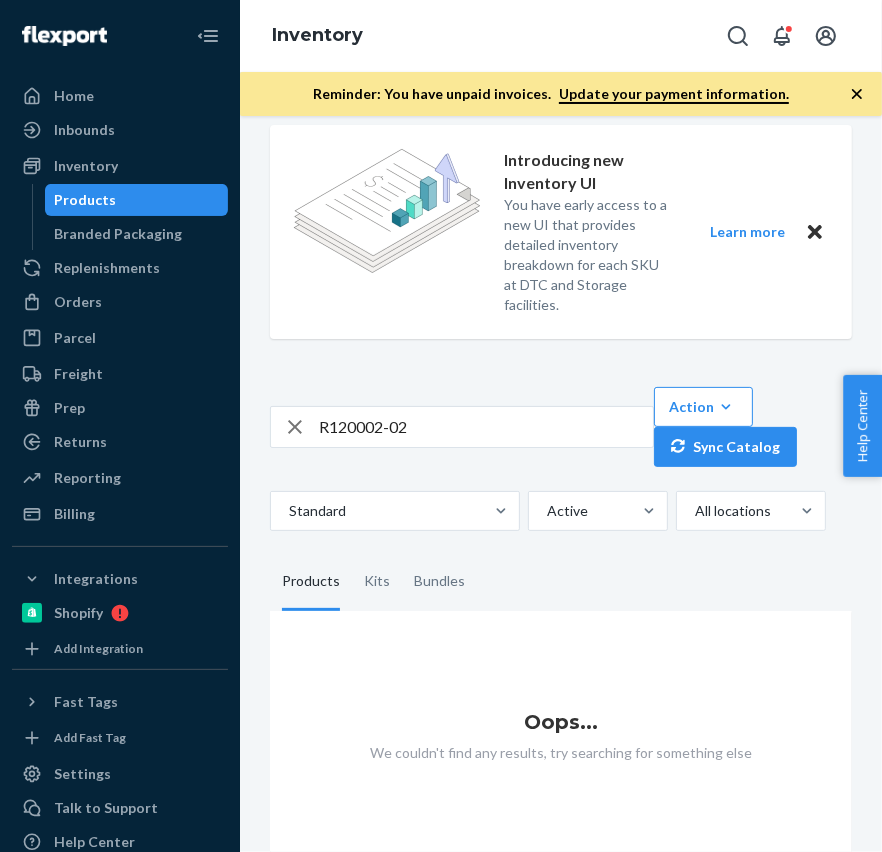 click on "Kits" at bounding box center [352, 555] 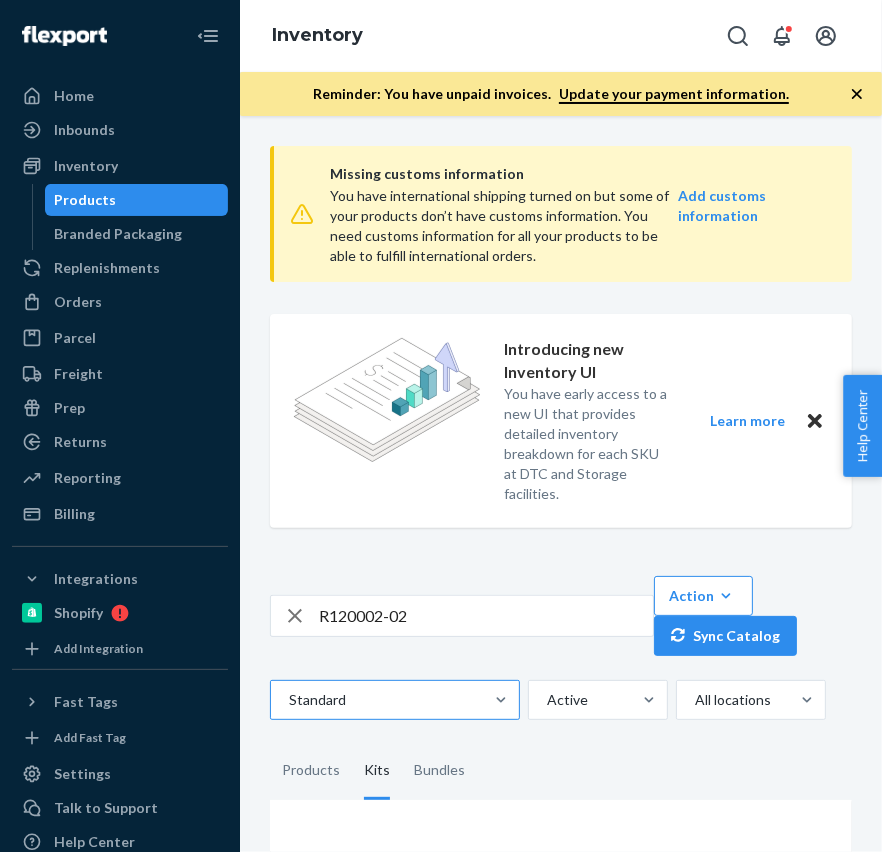 scroll, scrollTop: 189, scrollLeft: 0, axis: vertical 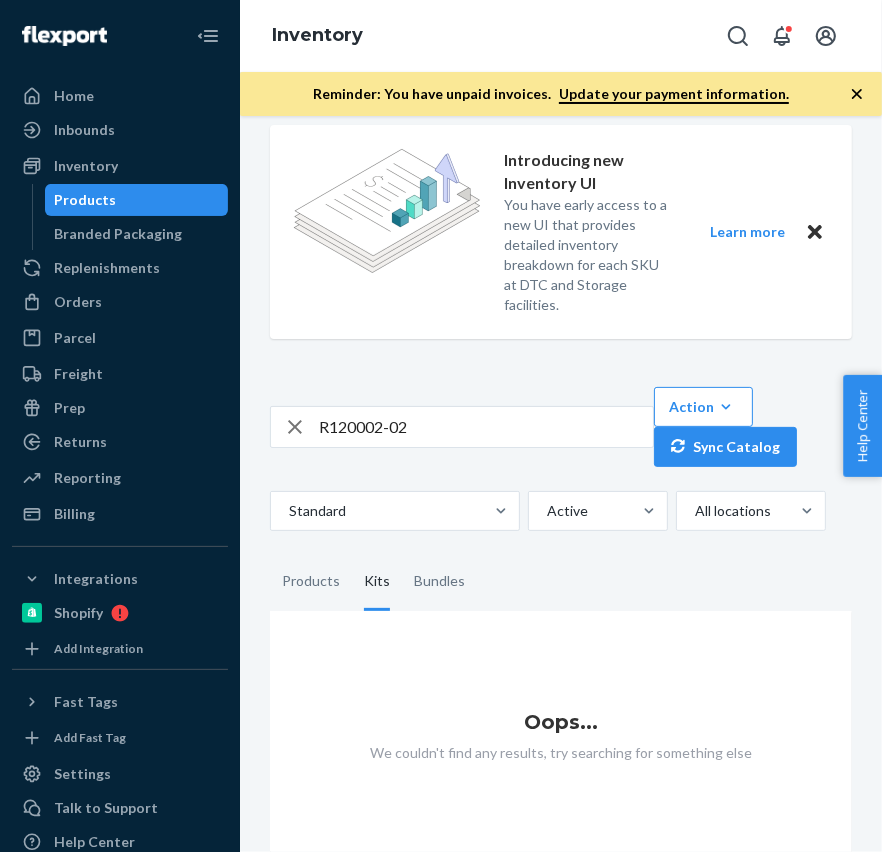 click on "Oops... We couldn't find any results, try searching for something else" at bounding box center [561, 742] 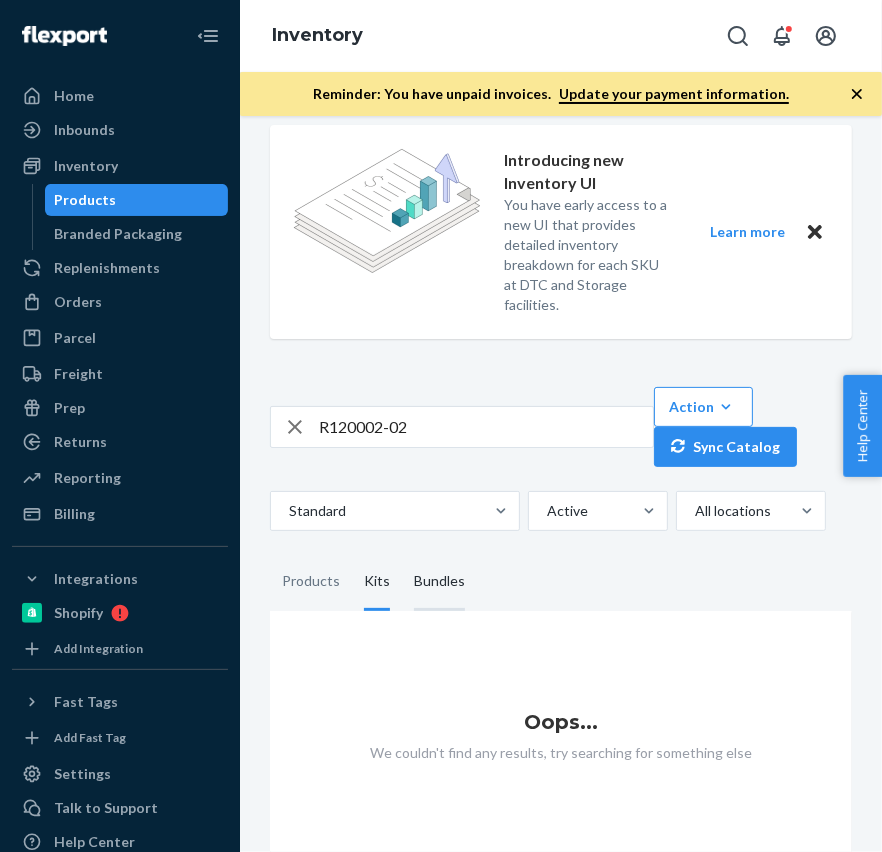 click on "Bundles" at bounding box center [439, 583] 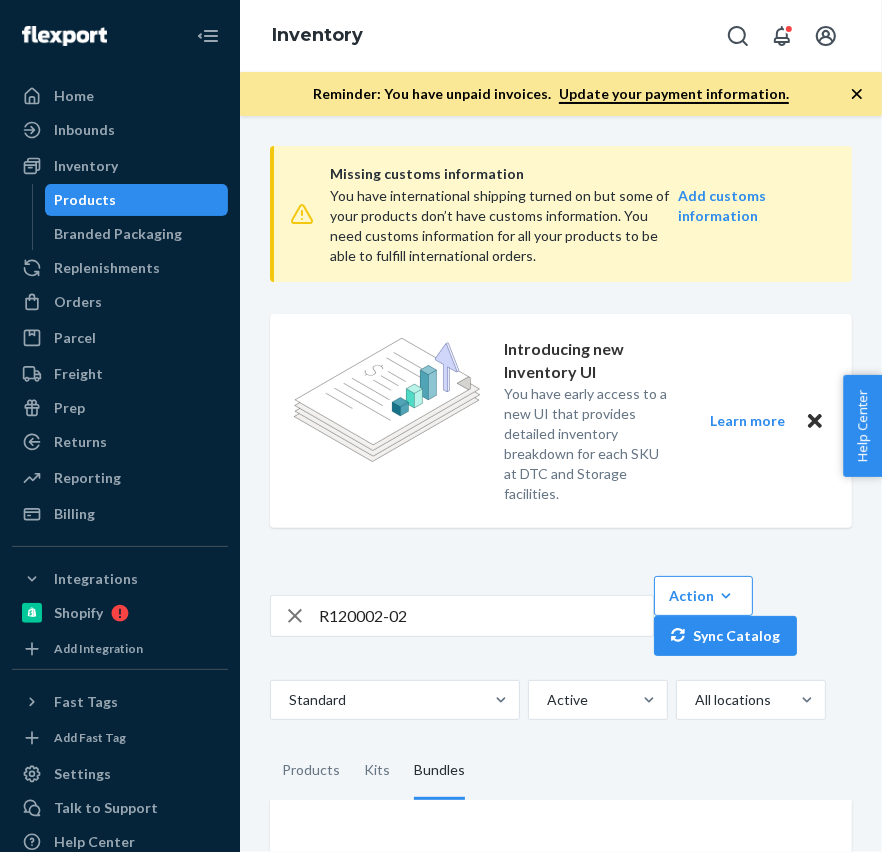 scroll, scrollTop: 189, scrollLeft: 0, axis: vertical 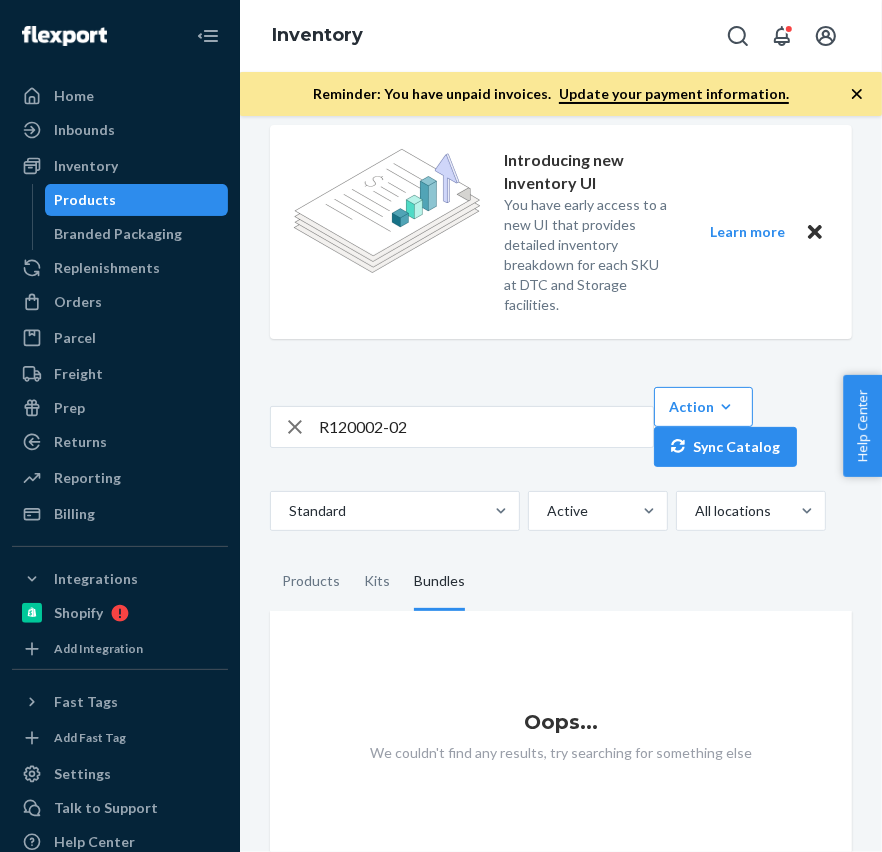 click on "Products" at bounding box center (311, 583) 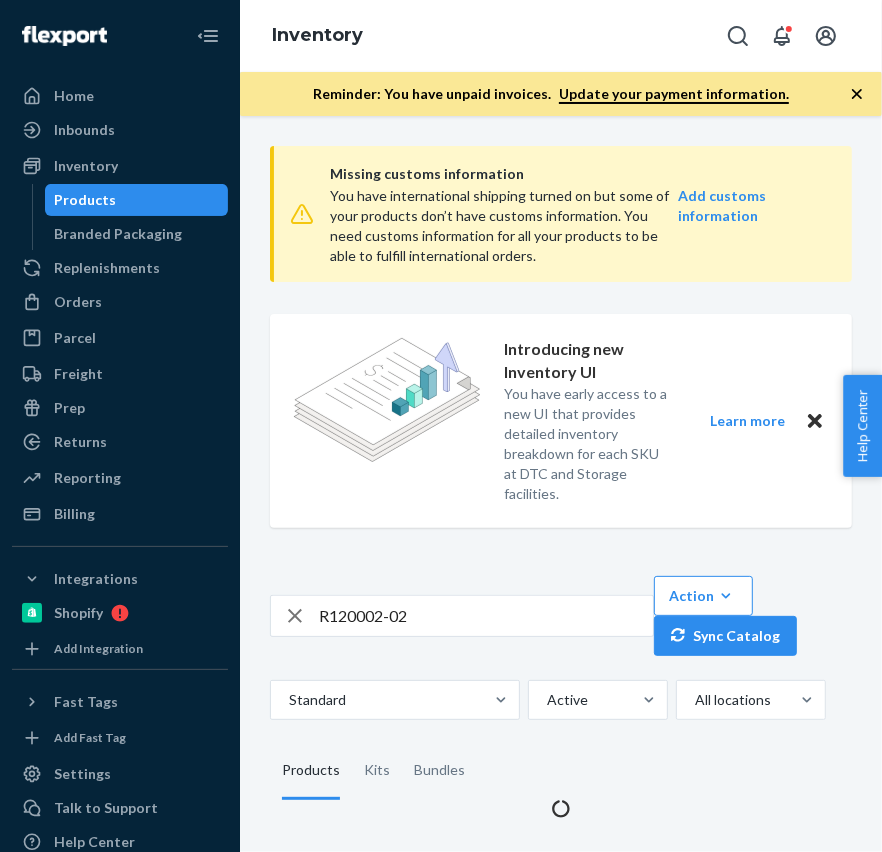 scroll, scrollTop: 0, scrollLeft: 0, axis: both 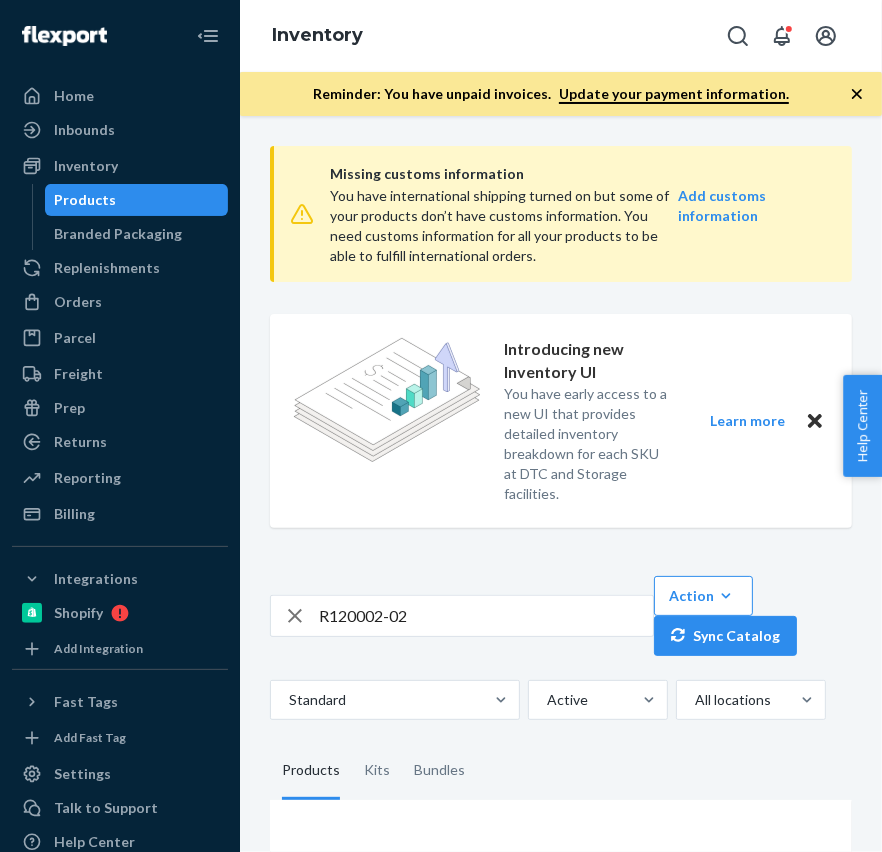 click 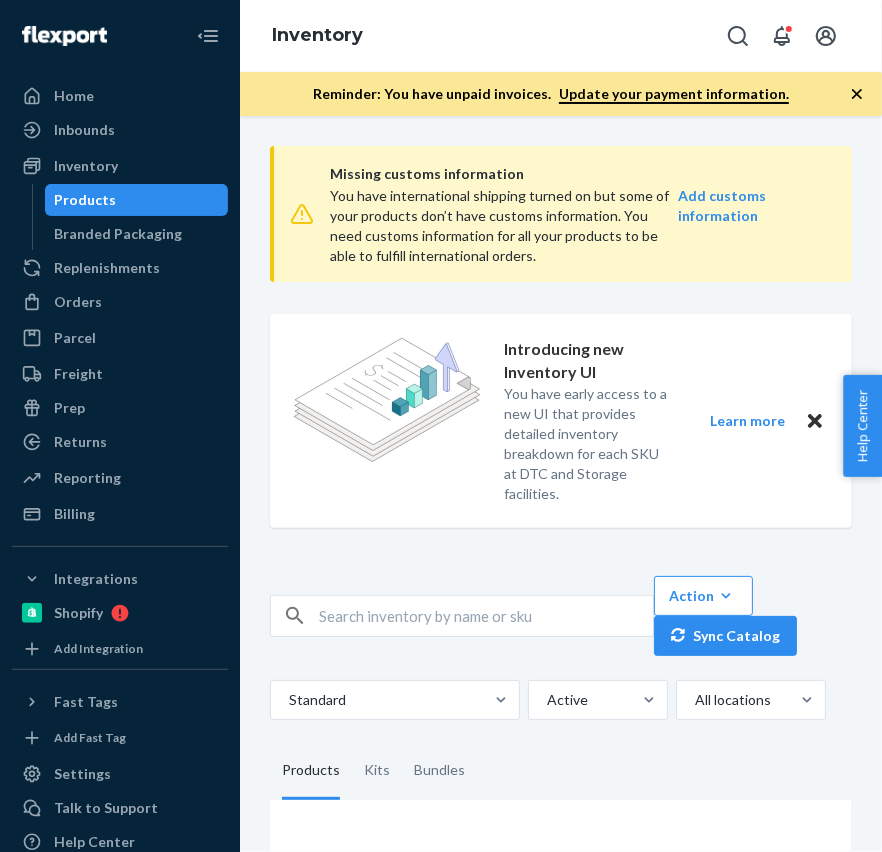 click at bounding box center (486, 616) 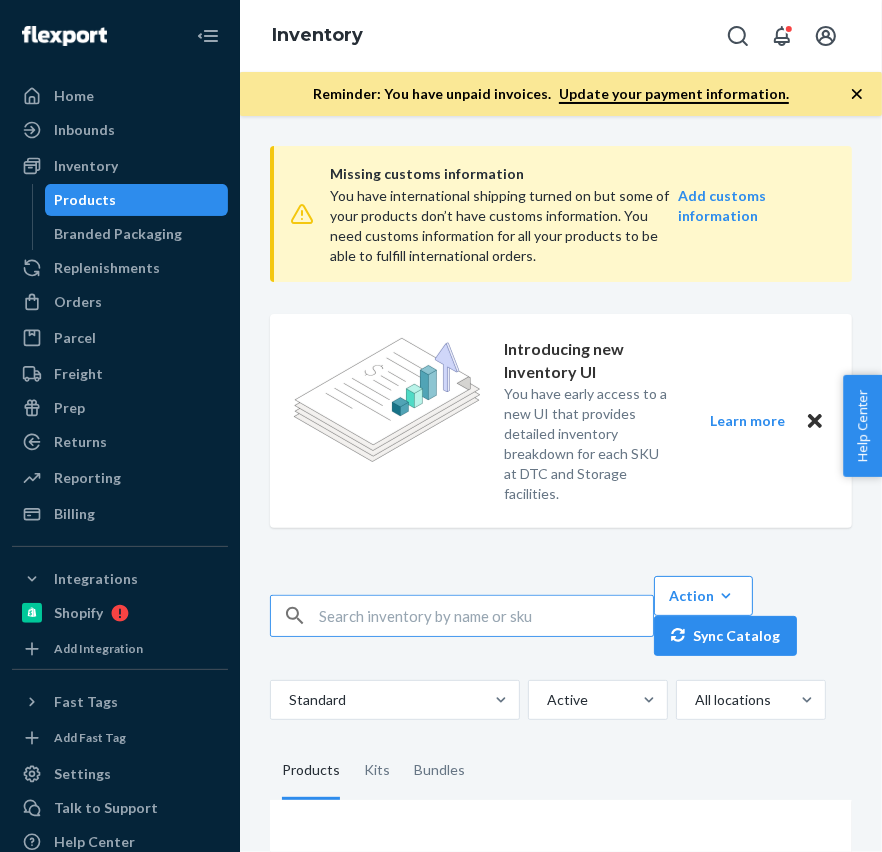 paste on "R120003-08" 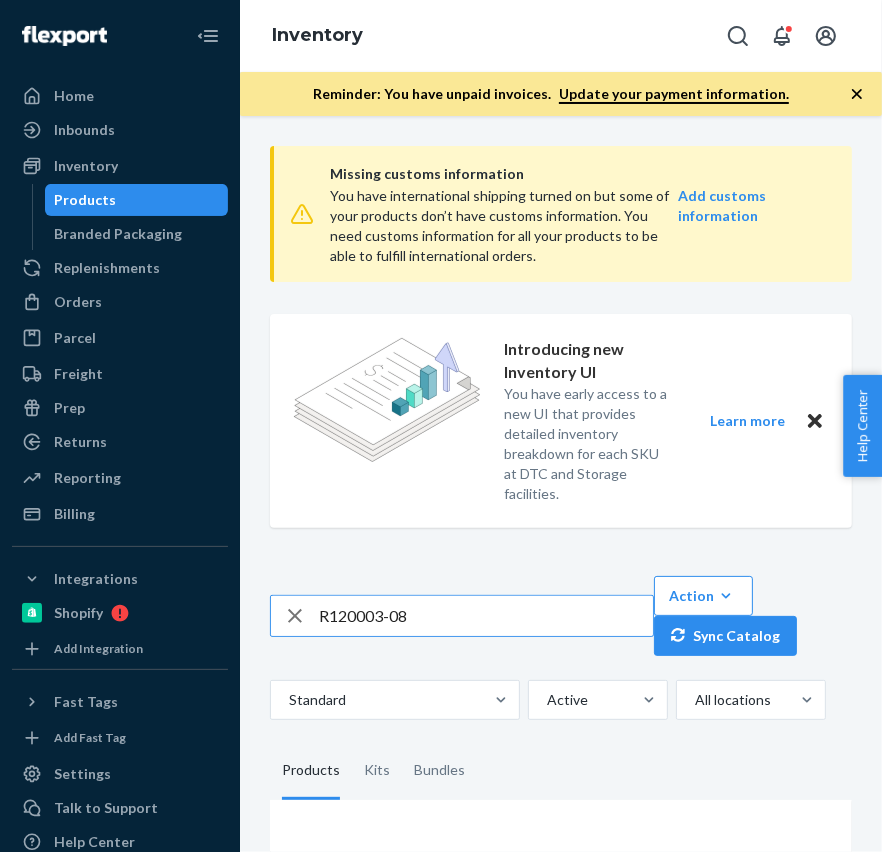 type on "R120003-08" 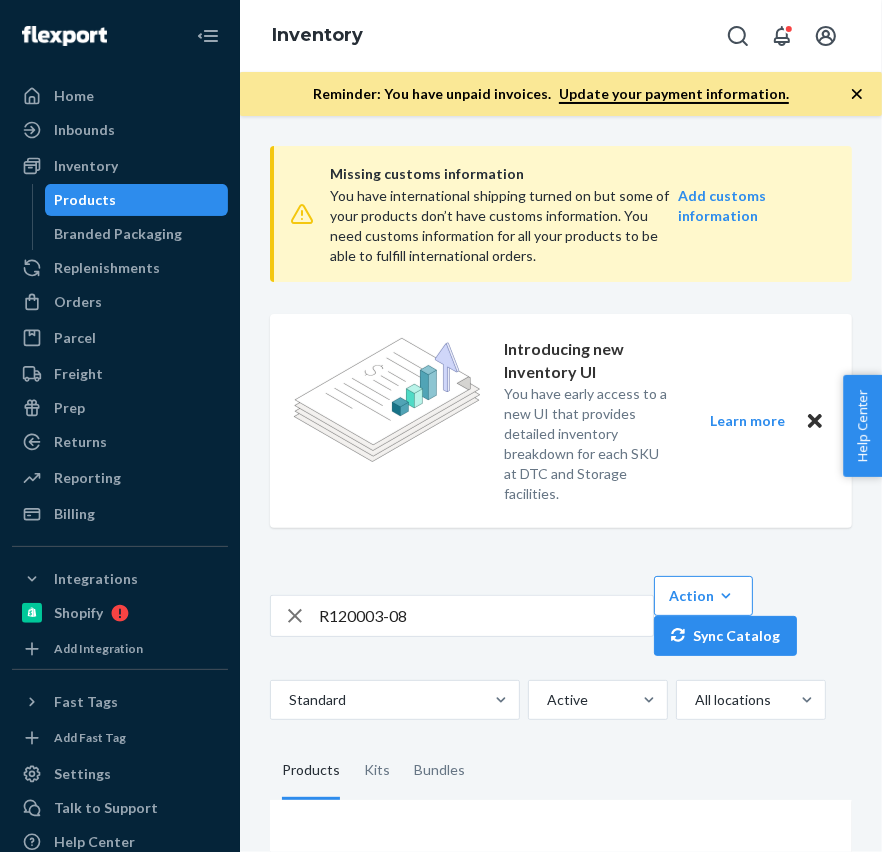 scroll, scrollTop: 189, scrollLeft: 0, axis: vertical 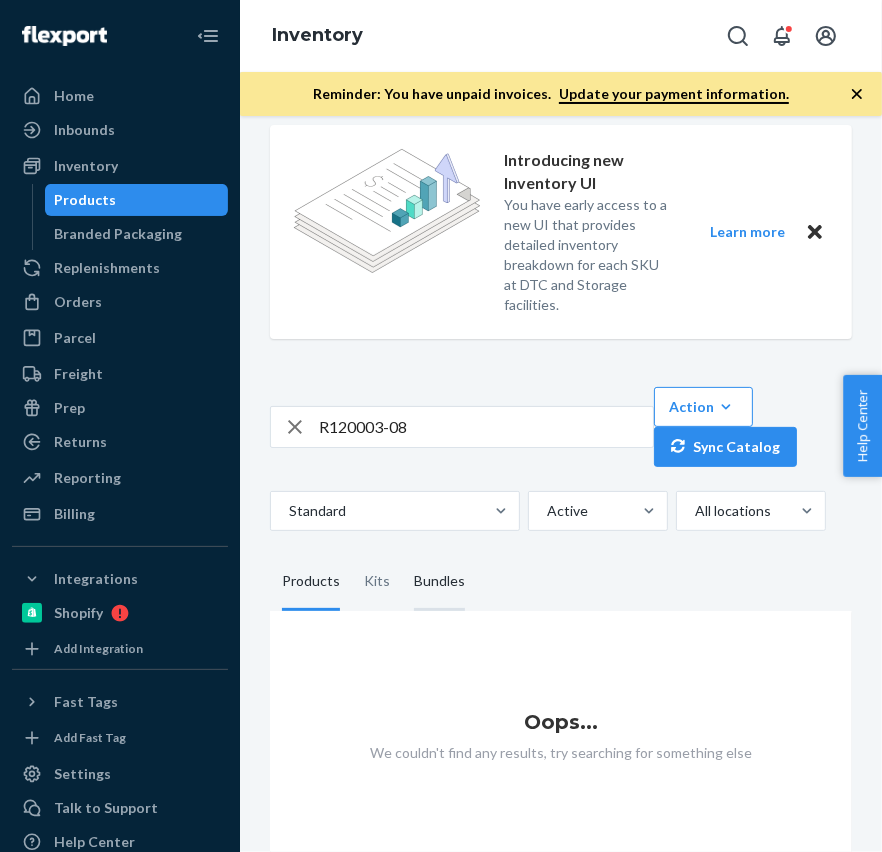 click on "Bundles" at bounding box center (439, 583) 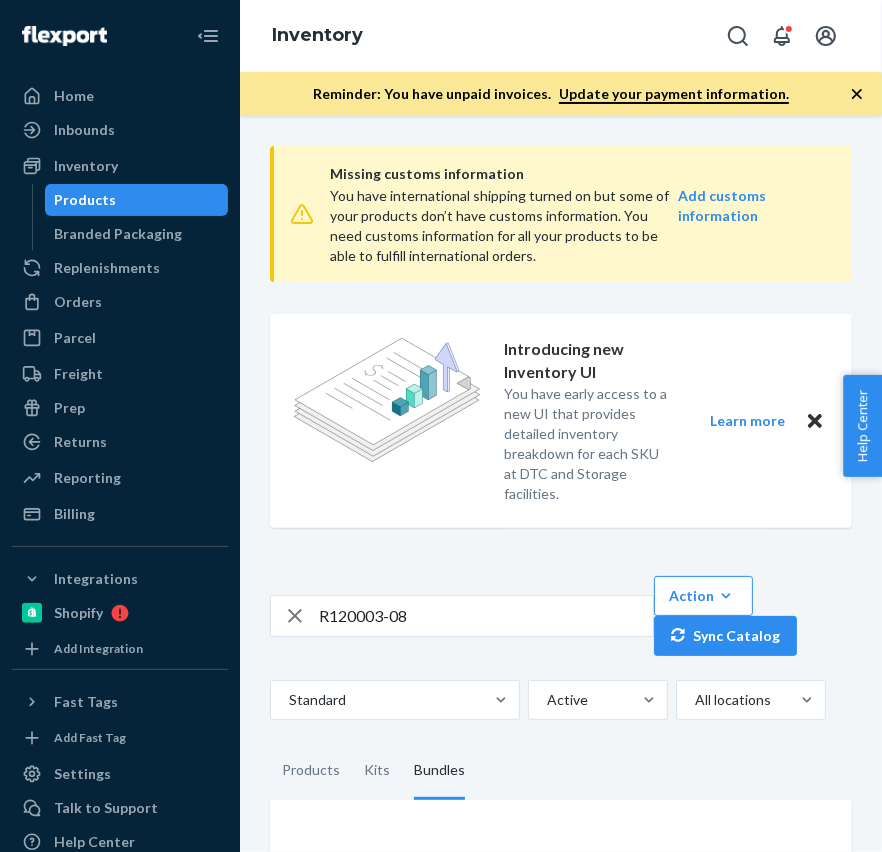 scroll, scrollTop: 189, scrollLeft: 0, axis: vertical 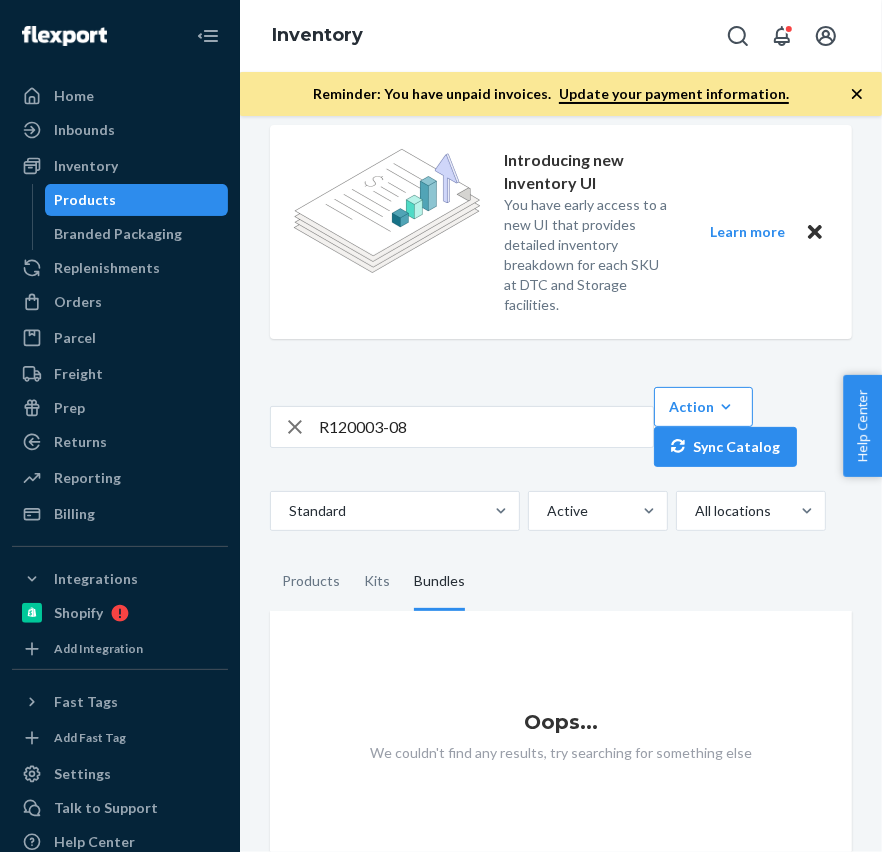 click on "Products" at bounding box center [311, 583] 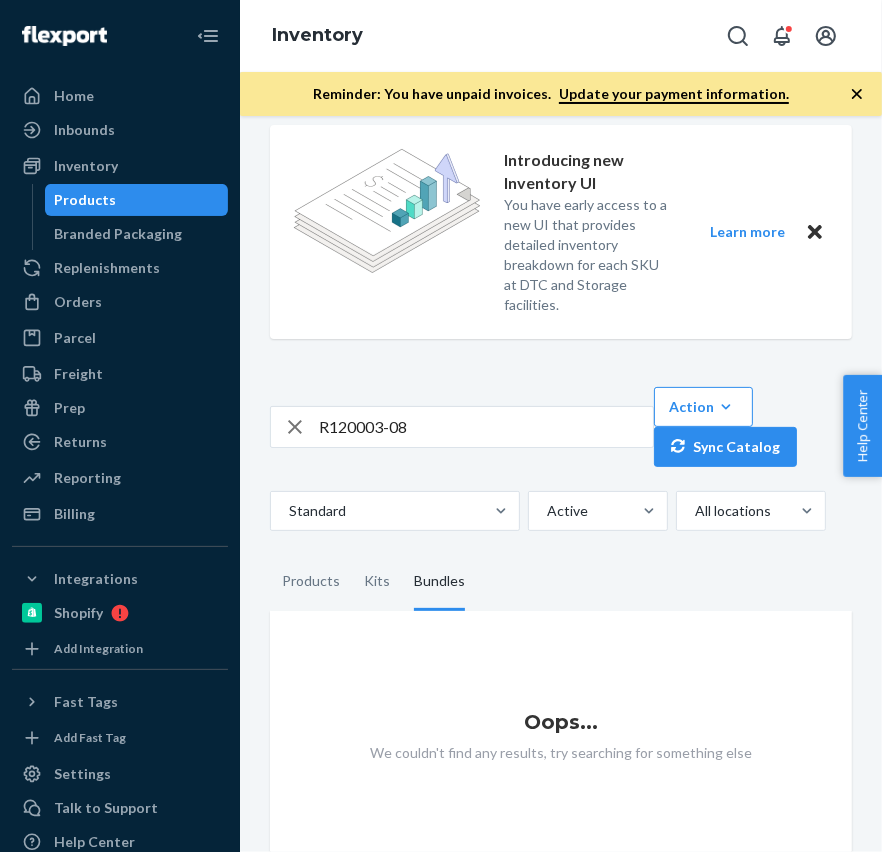 click on "Products" at bounding box center [270, 555] 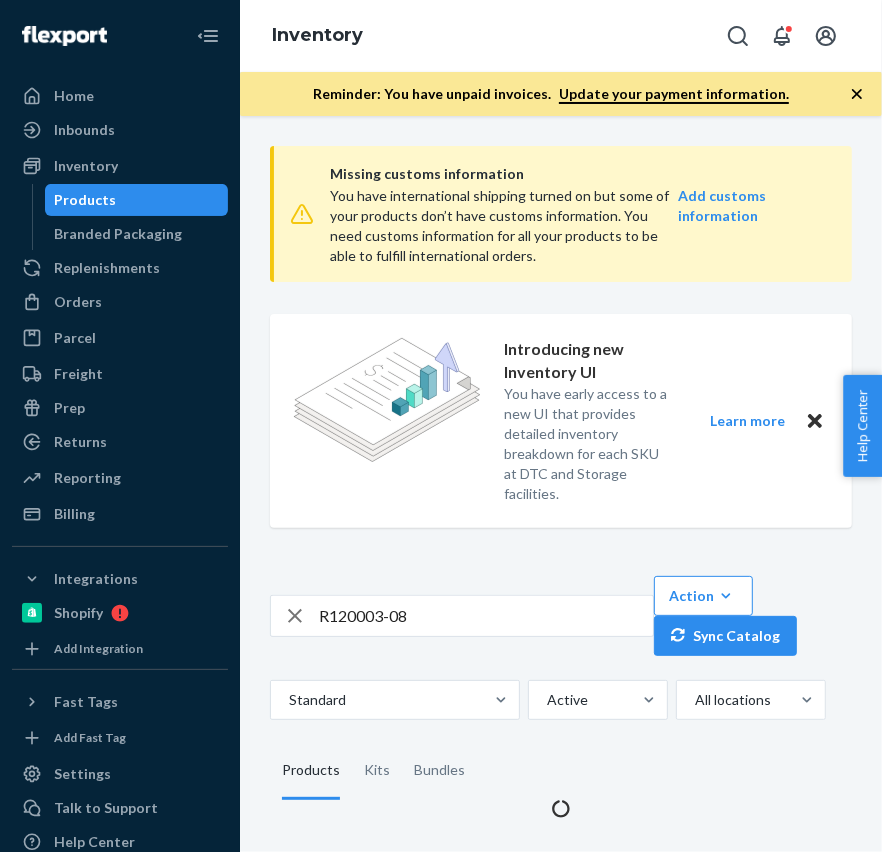 scroll, scrollTop: 0, scrollLeft: 0, axis: both 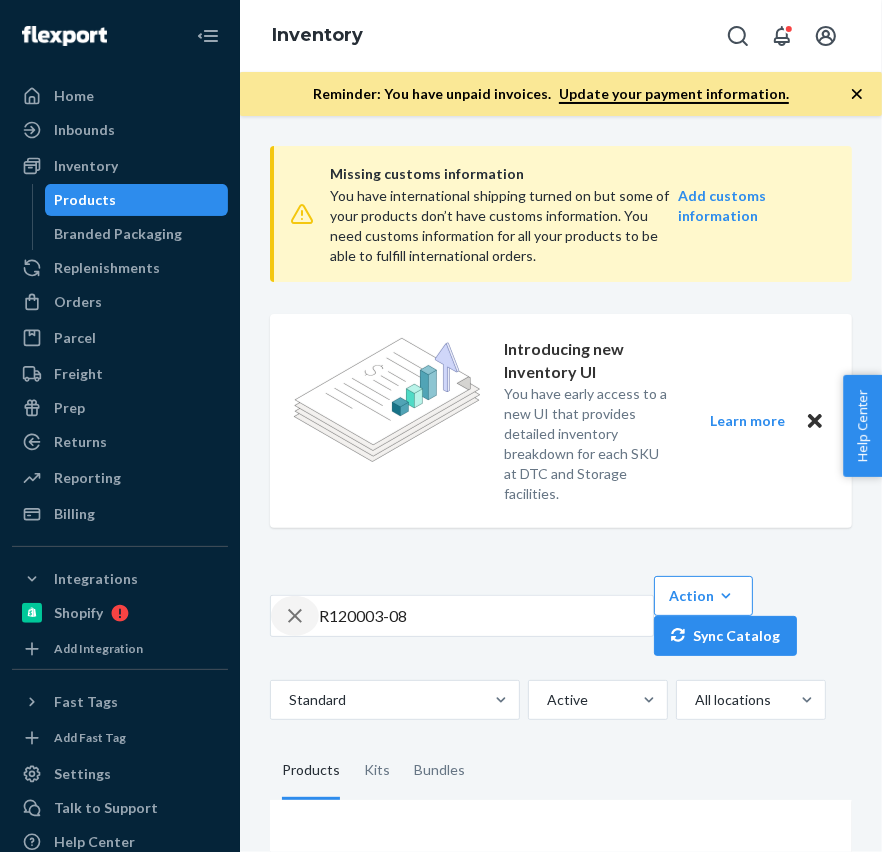 click 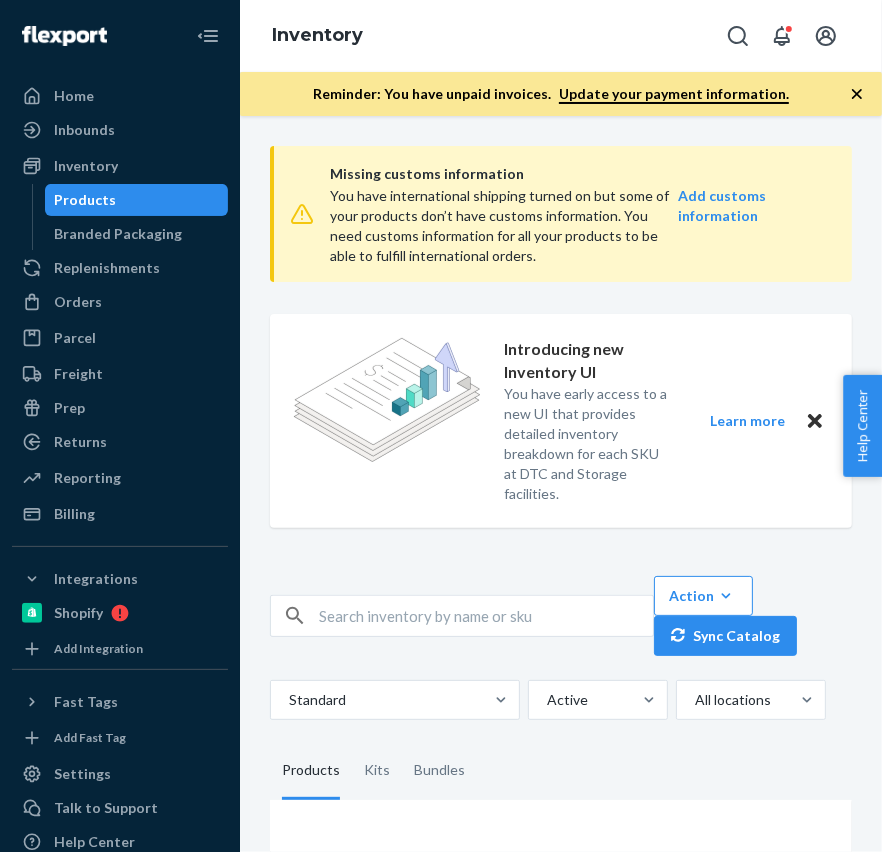 click at bounding box center (486, 616) 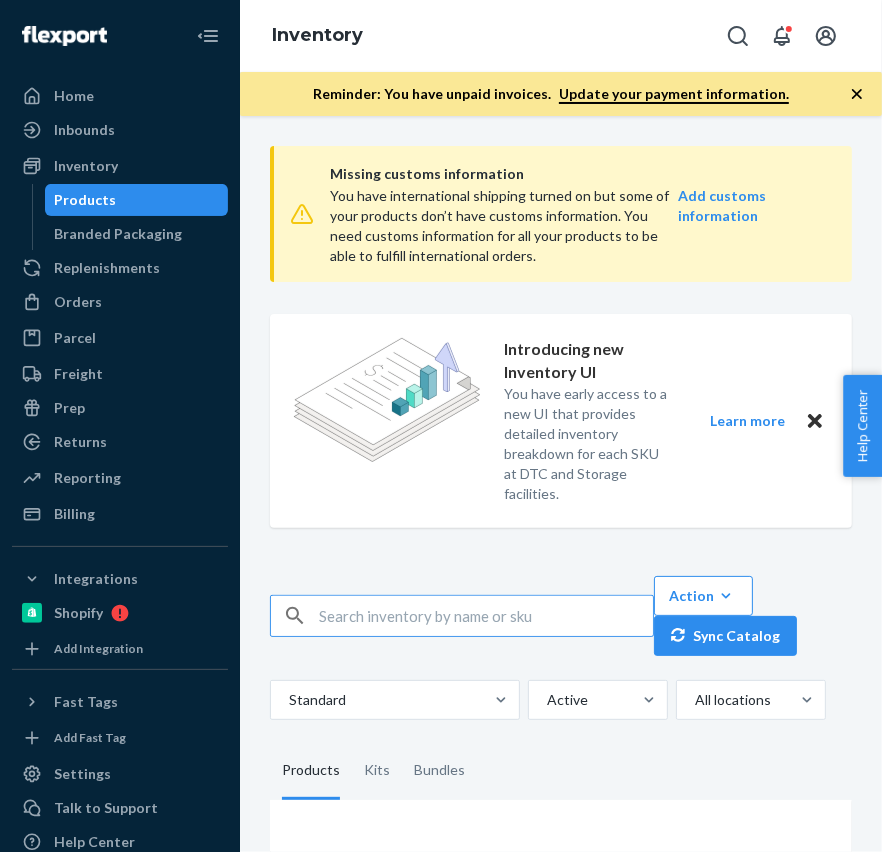 paste on "DYS4EJUUUHB" 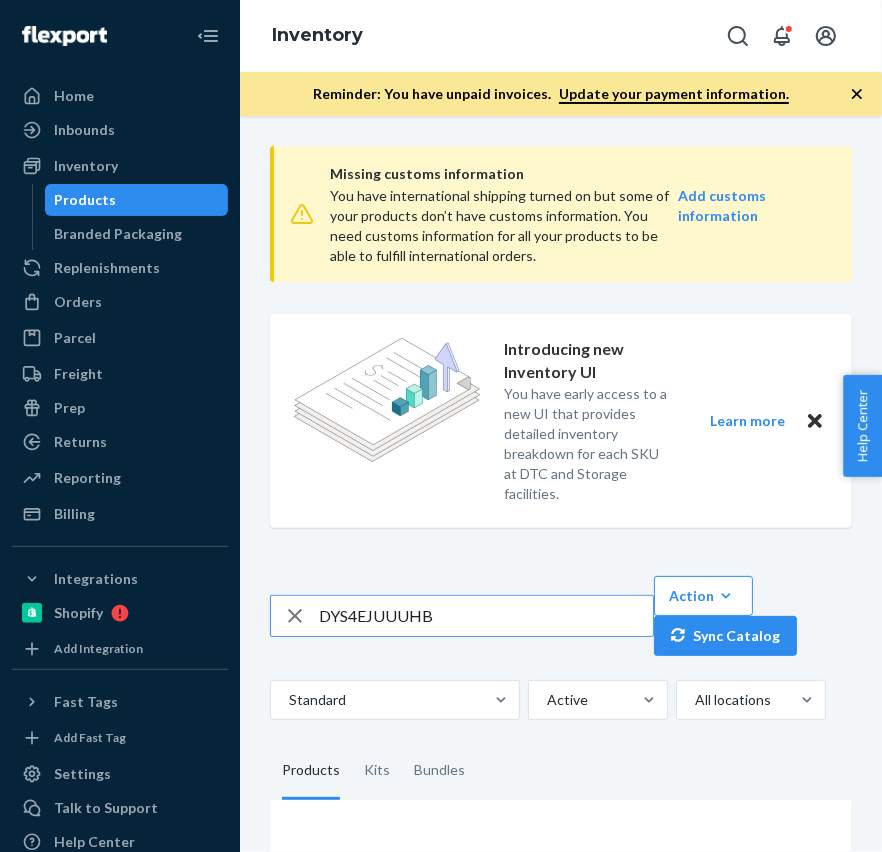 type on "DYS4EJUUUHB" 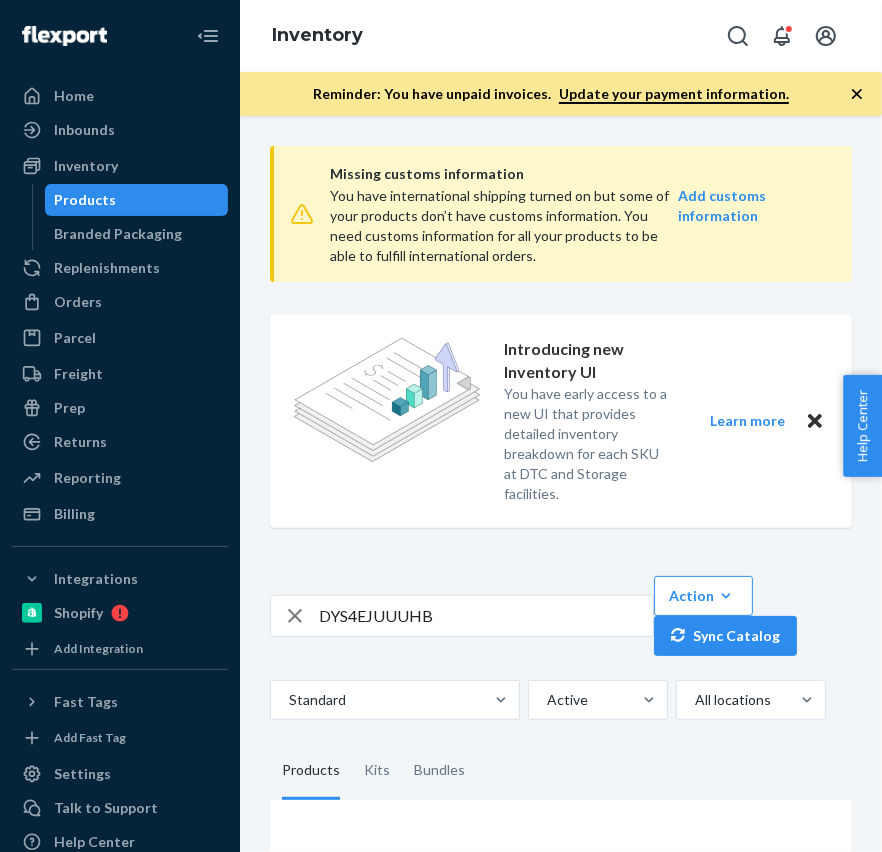 scroll, scrollTop: 189, scrollLeft: 0, axis: vertical 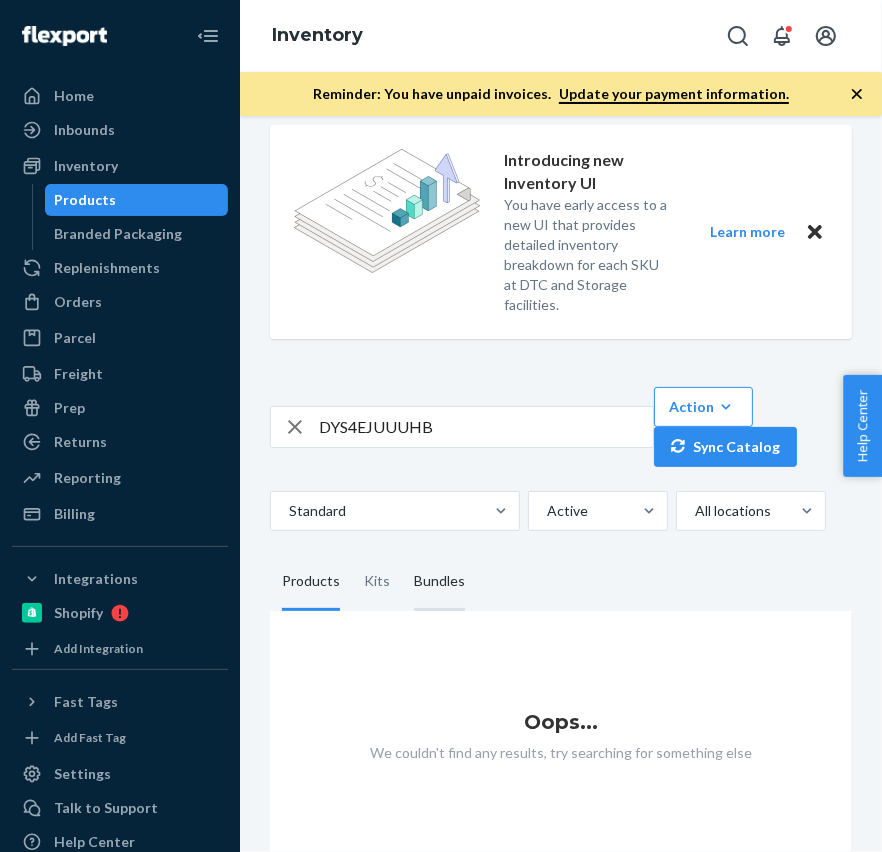 click on "Bundles" at bounding box center [439, 583] 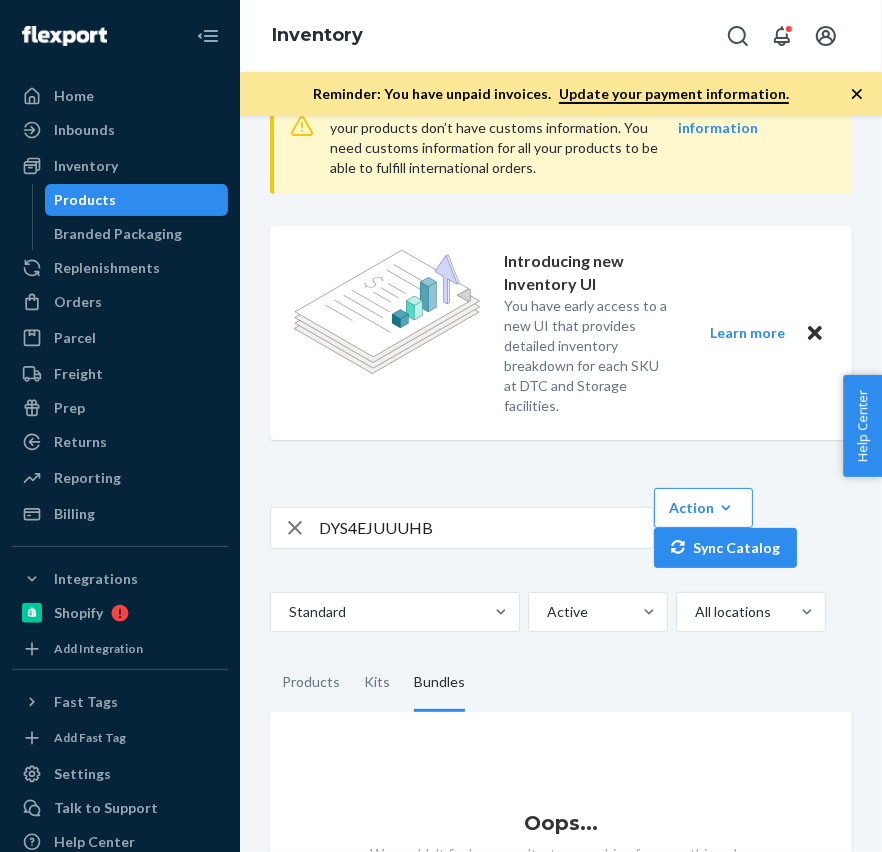 scroll, scrollTop: 189, scrollLeft: 0, axis: vertical 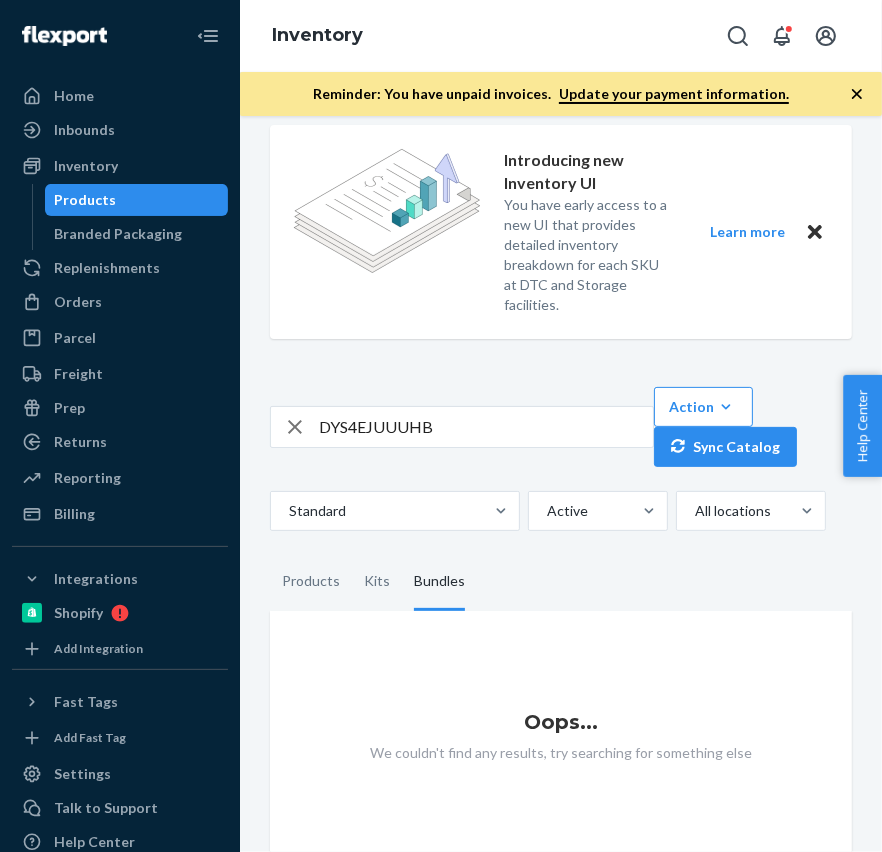 click on "Products" at bounding box center (311, 583) 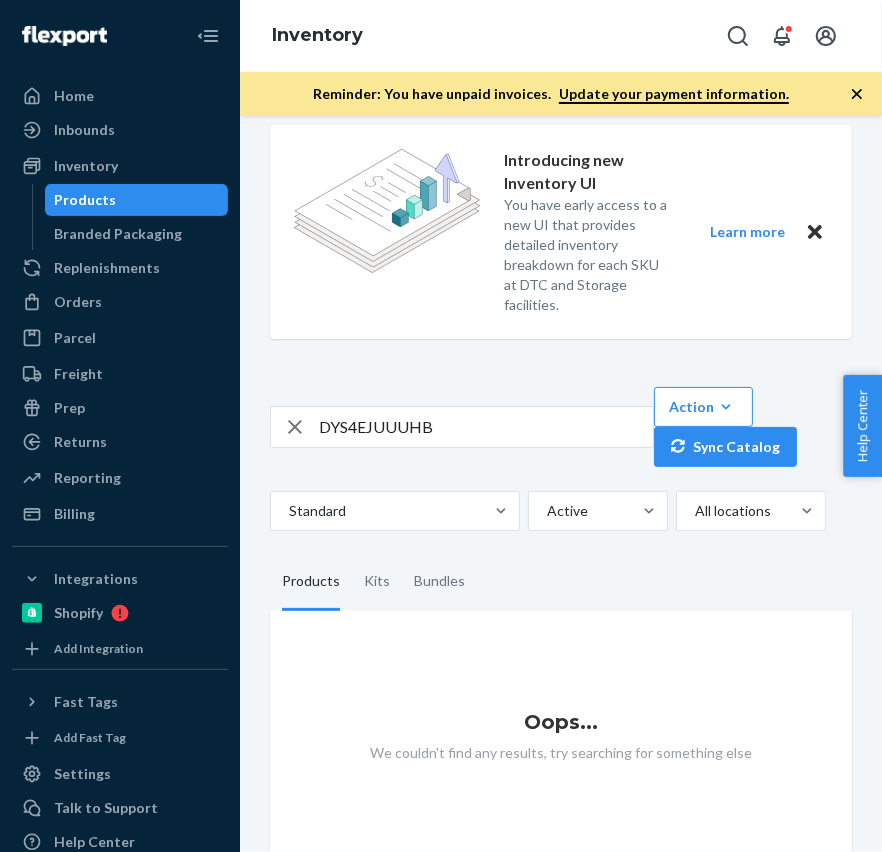 scroll, scrollTop: 0, scrollLeft: 0, axis: both 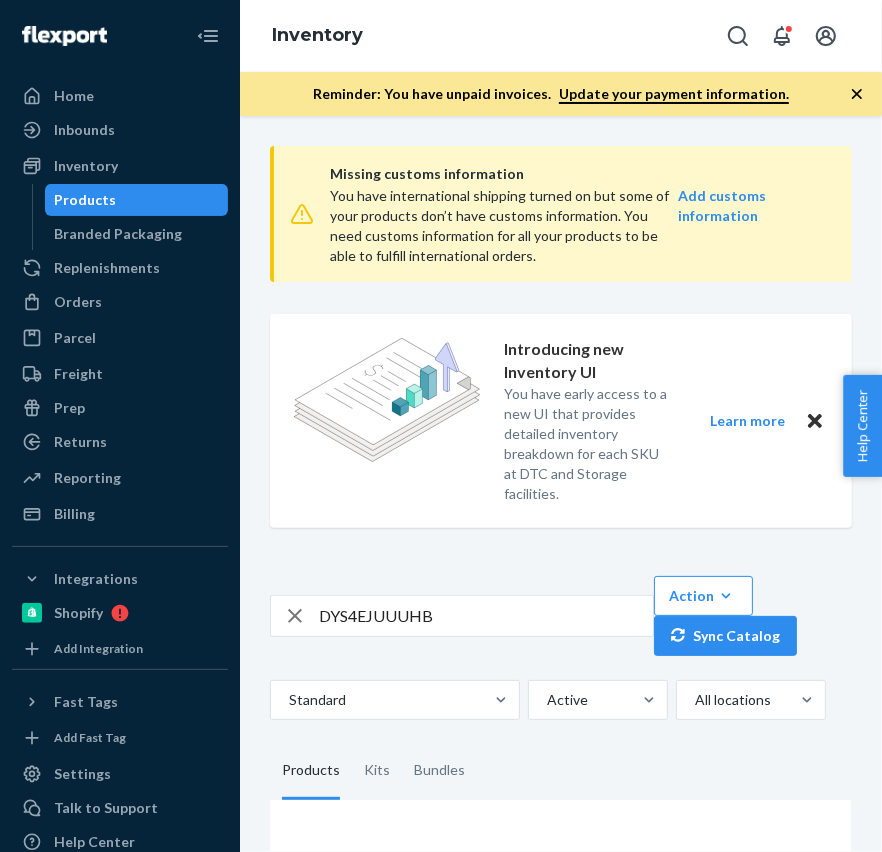 click 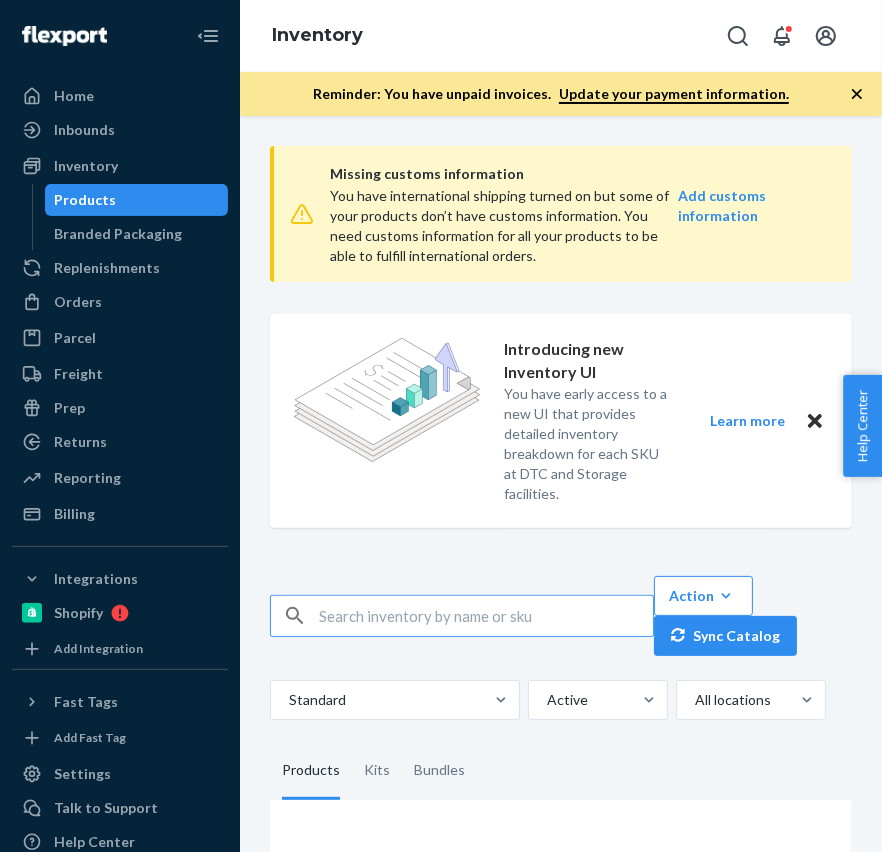 click at bounding box center [486, 616] 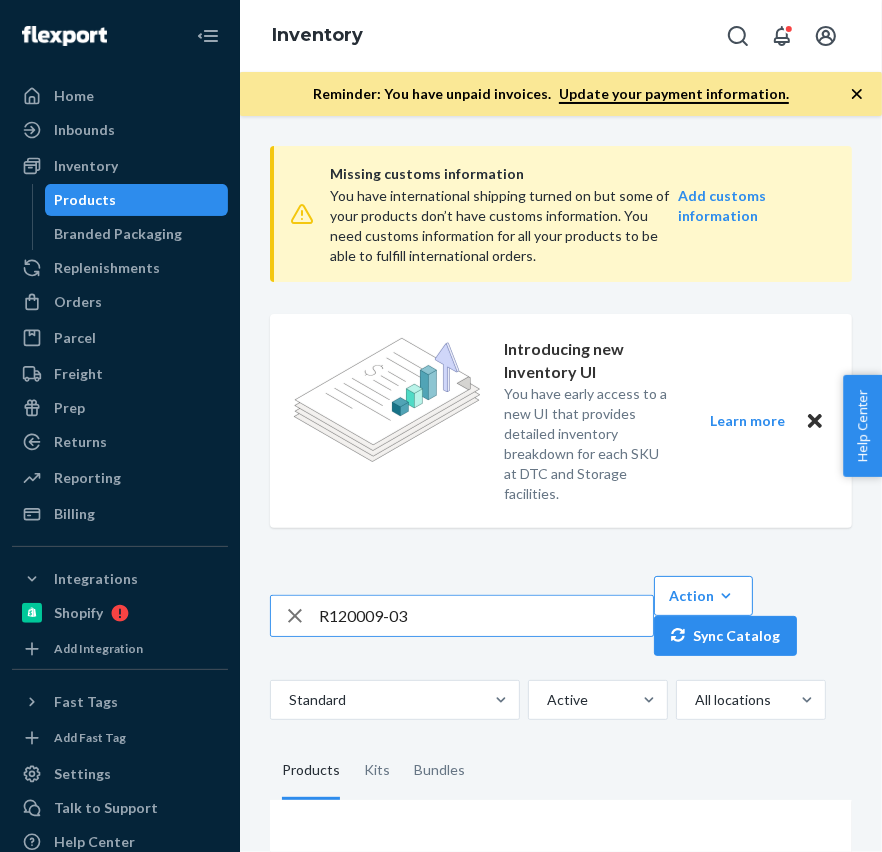 type on "R120009-03" 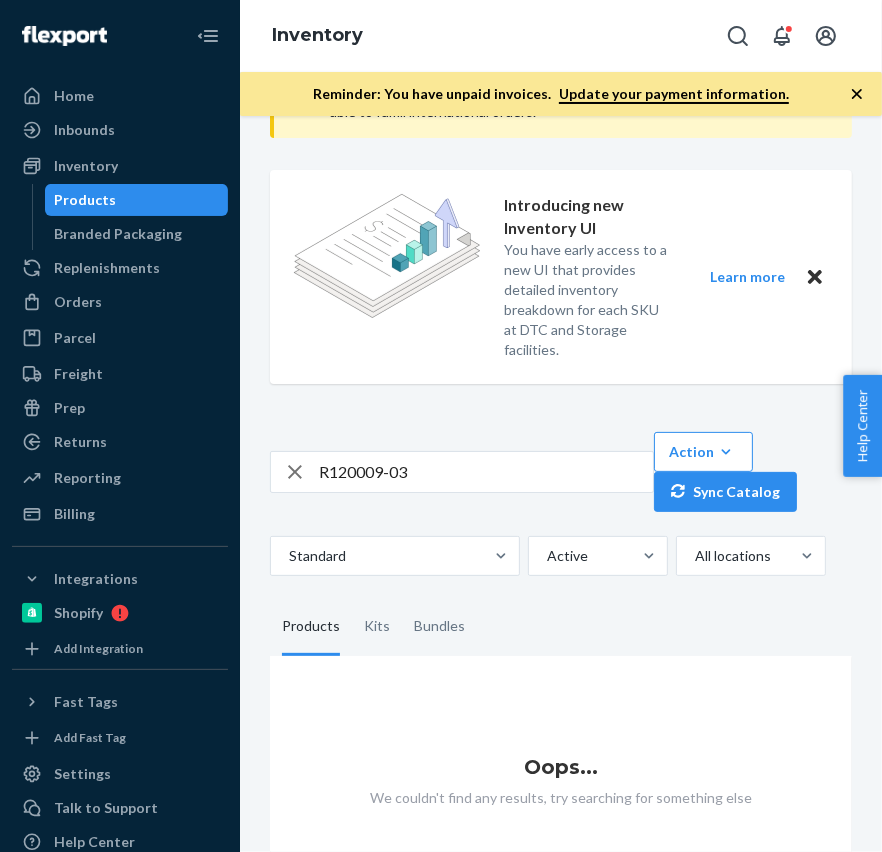 scroll, scrollTop: 189, scrollLeft: 0, axis: vertical 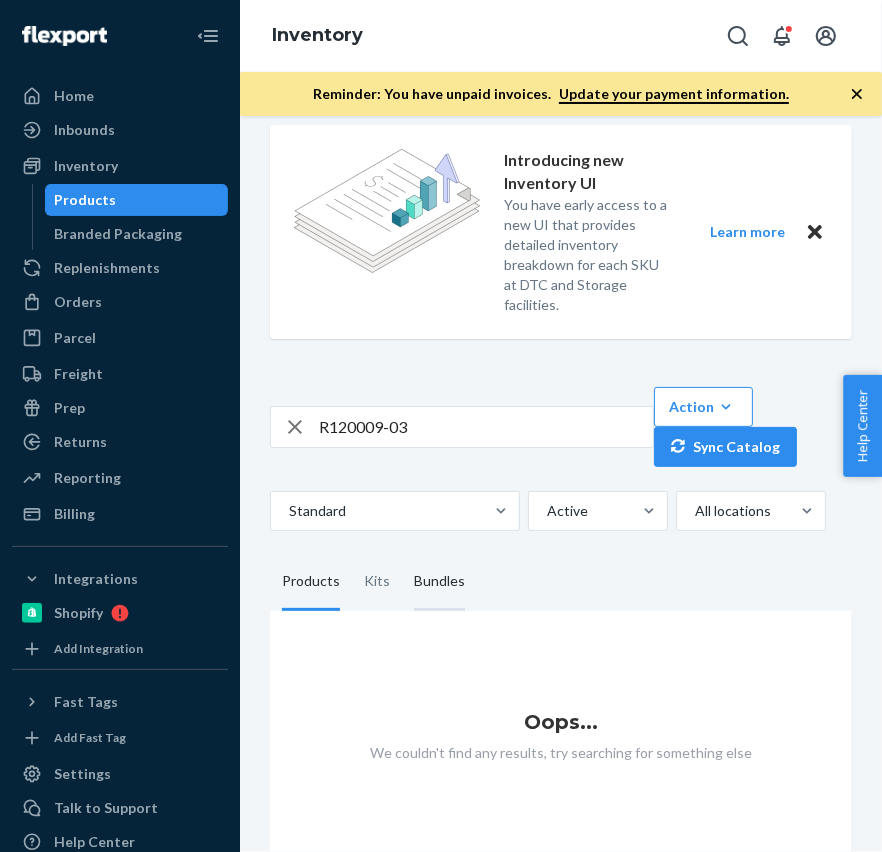 click on "Bundles" at bounding box center [439, 583] 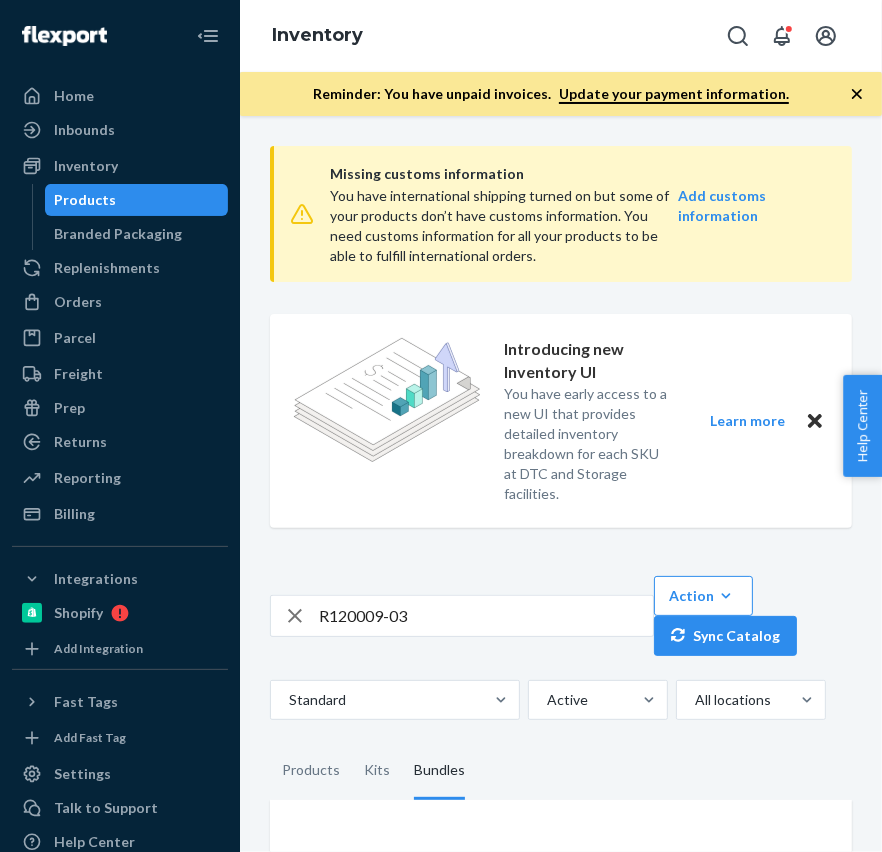 scroll, scrollTop: 189, scrollLeft: 0, axis: vertical 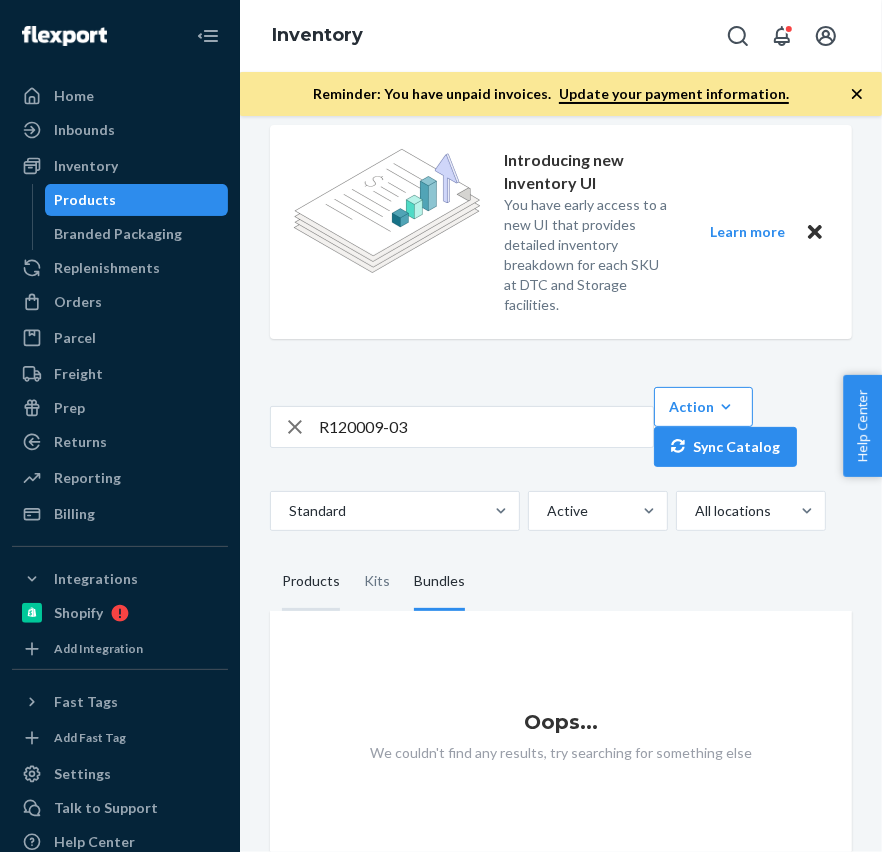 click on "Products" at bounding box center [311, 583] 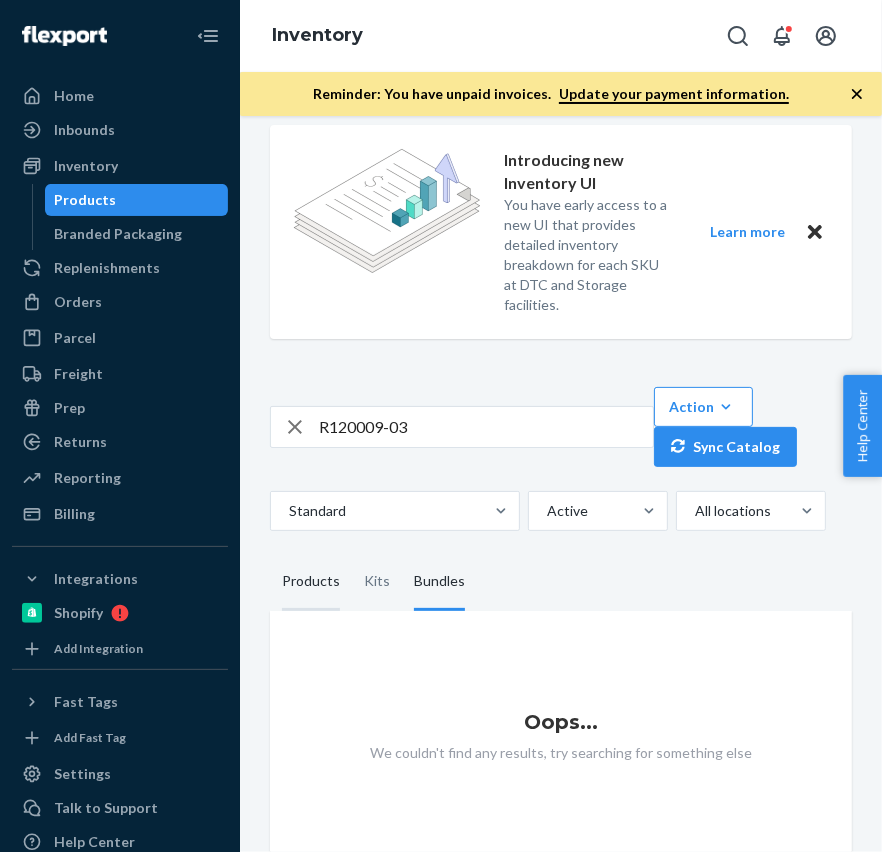 click on "Products" at bounding box center (270, 555) 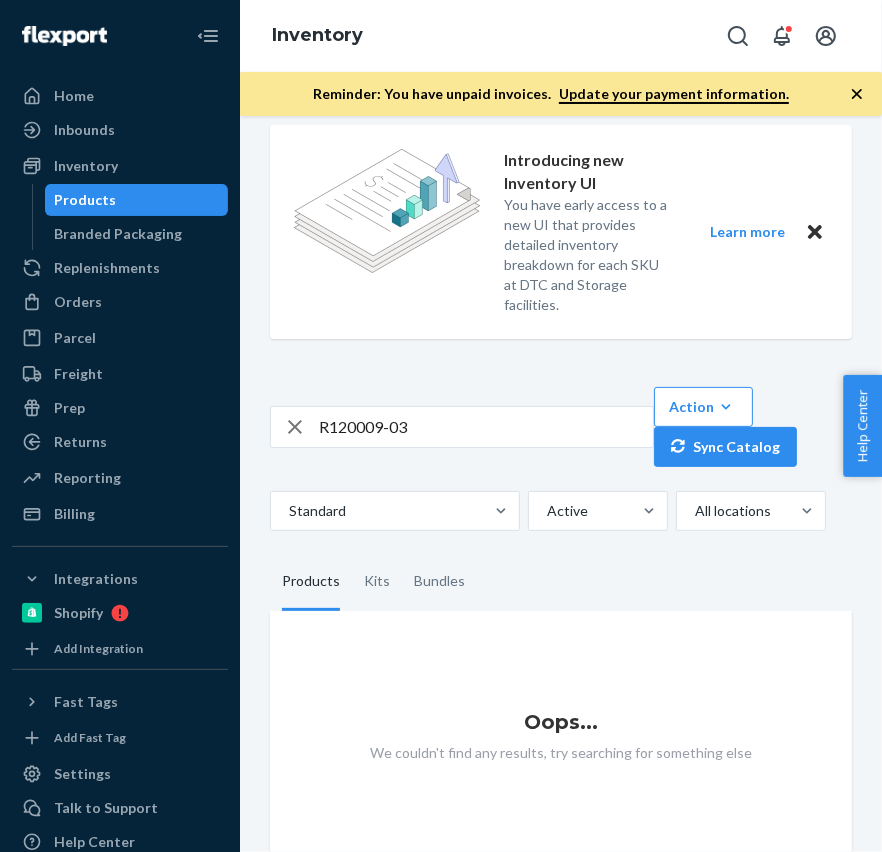 scroll, scrollTop: 0, scrollLeft: 0, axis: both 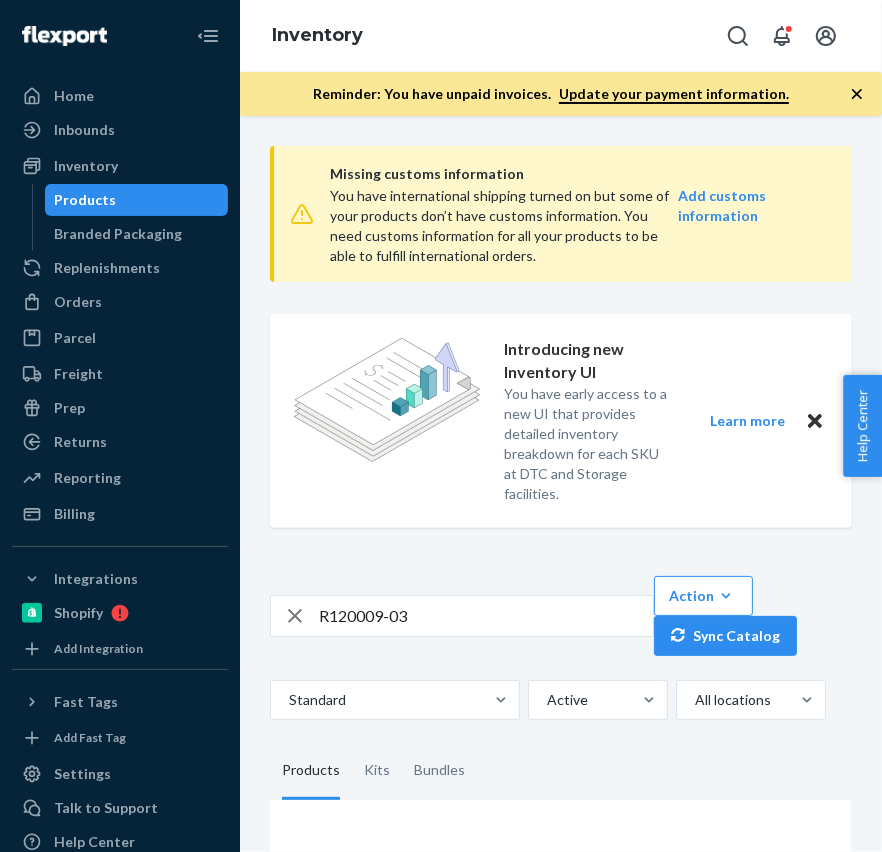 click 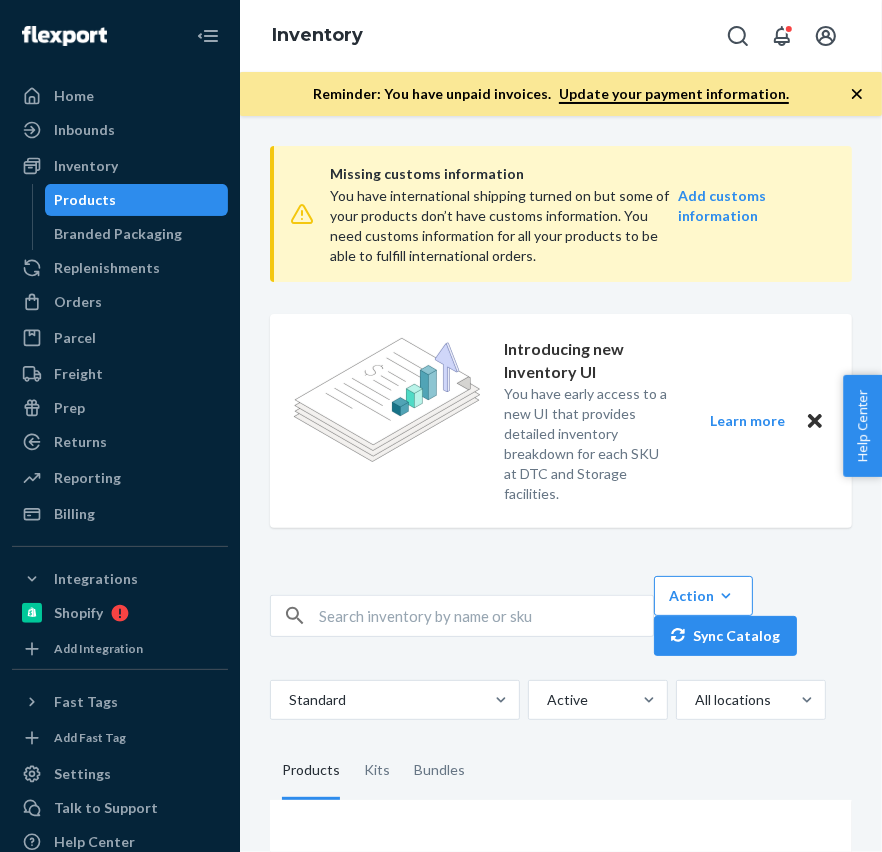 click at bounding box center (486, 616) 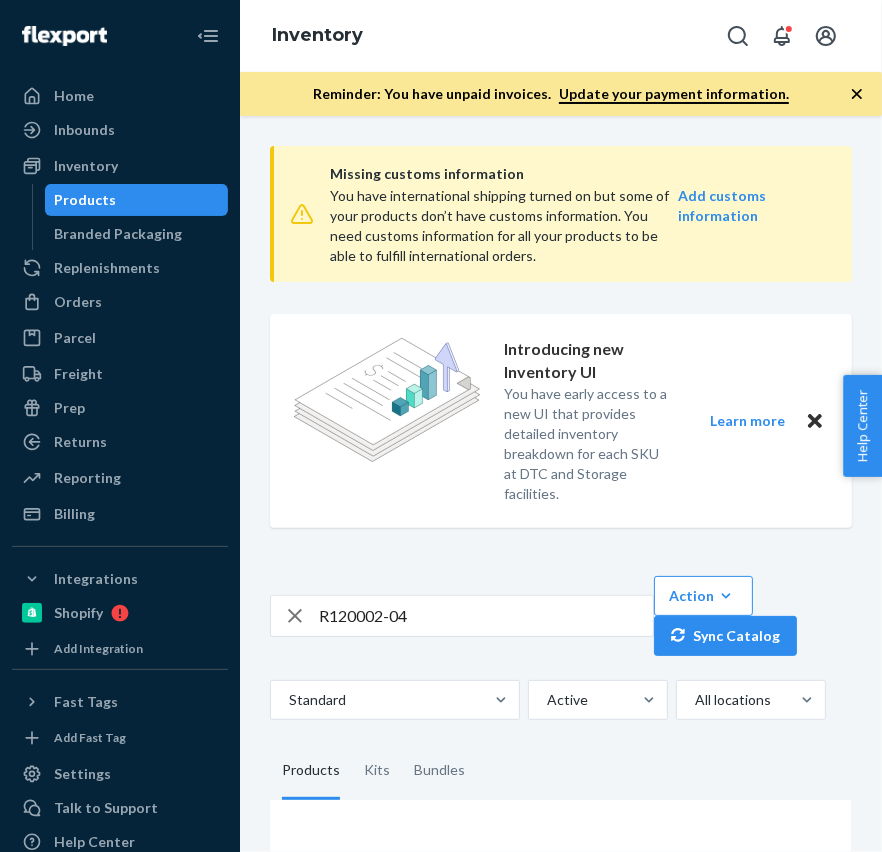 scroll, scrollTop: 189, scrollLeft: 0, axis: vertical 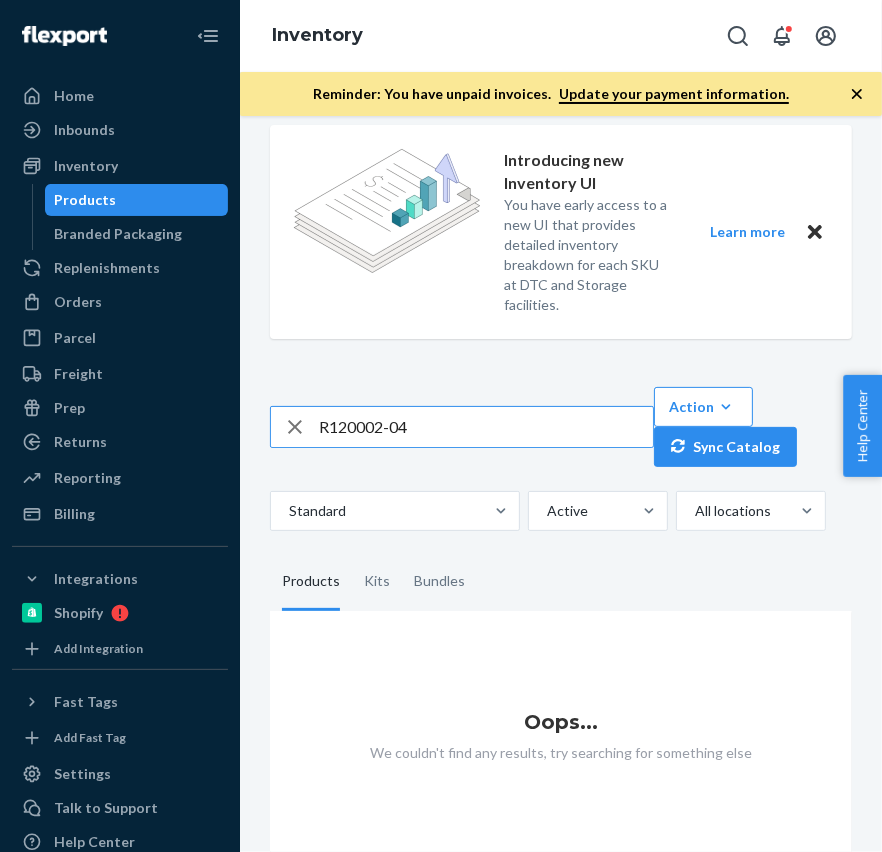 click on "R120002-04" at bounding box center [486, 427] 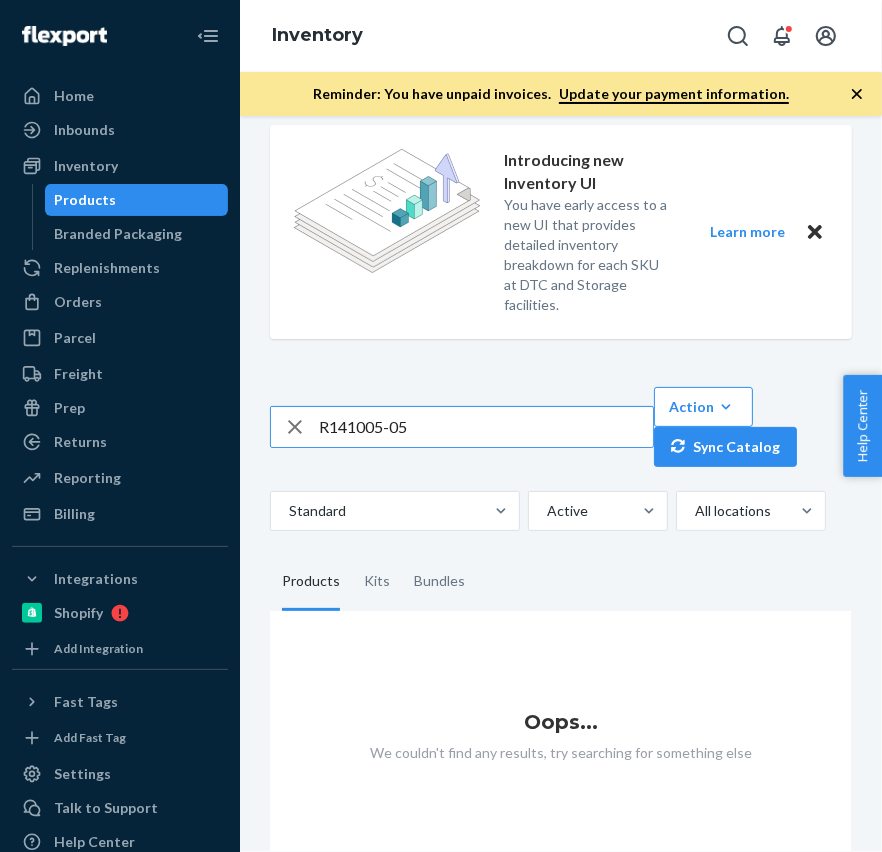 type on "R141005-05" 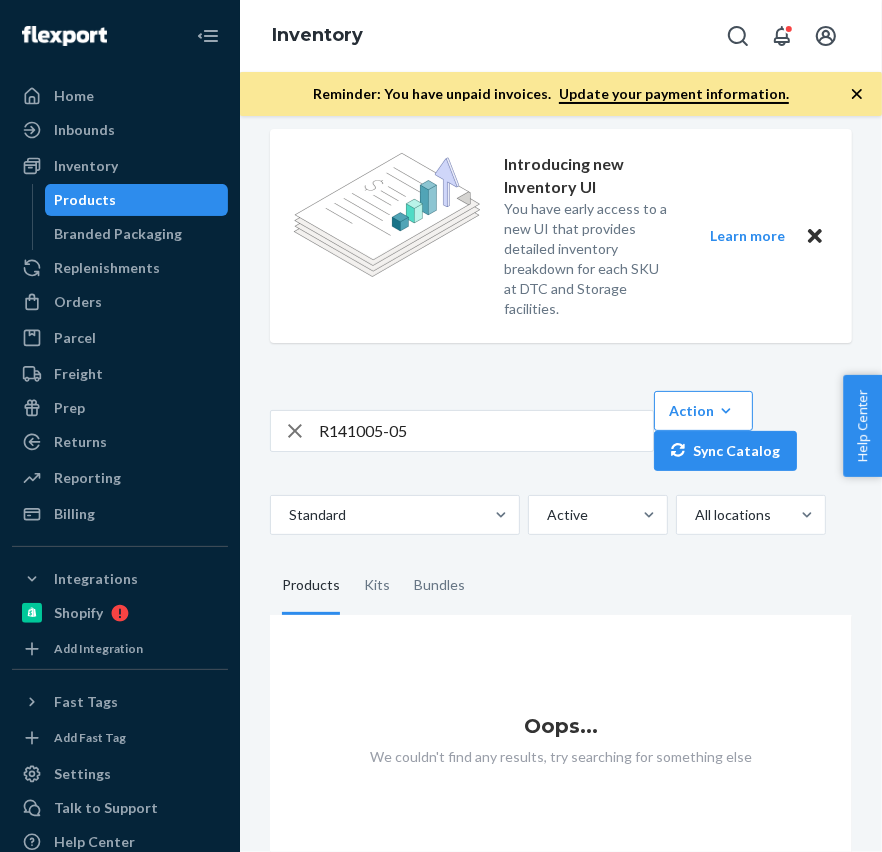 scroll, scrollTop: 189, scrollLeft: 0, axis: vertical 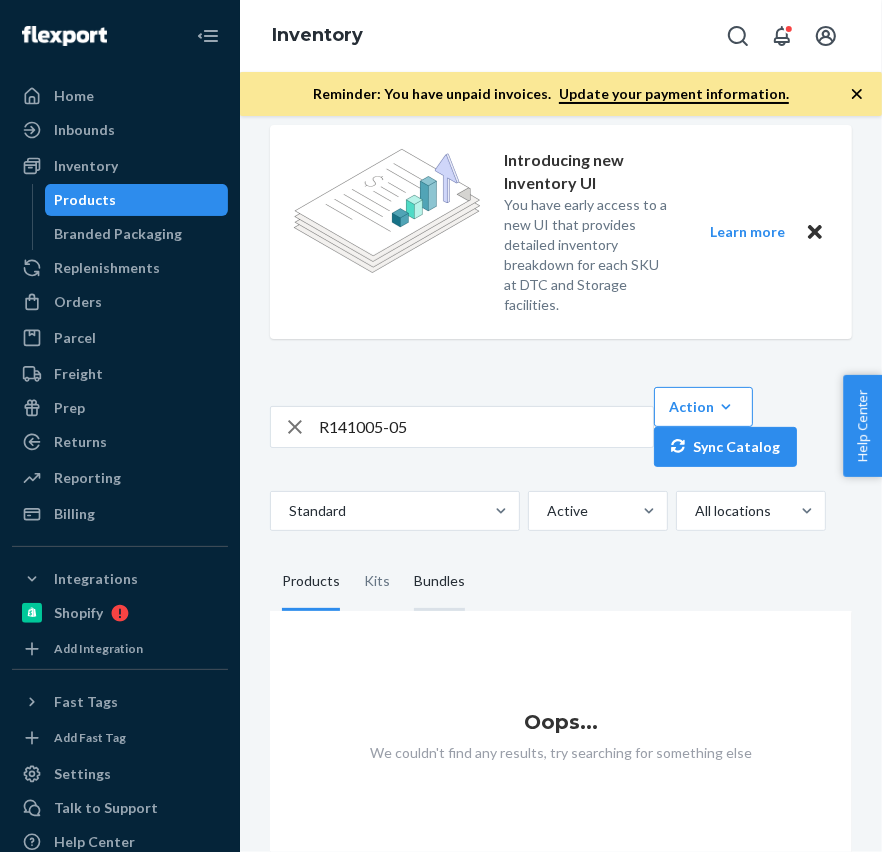 click on "Bundles" at bounding box center [439, 583] 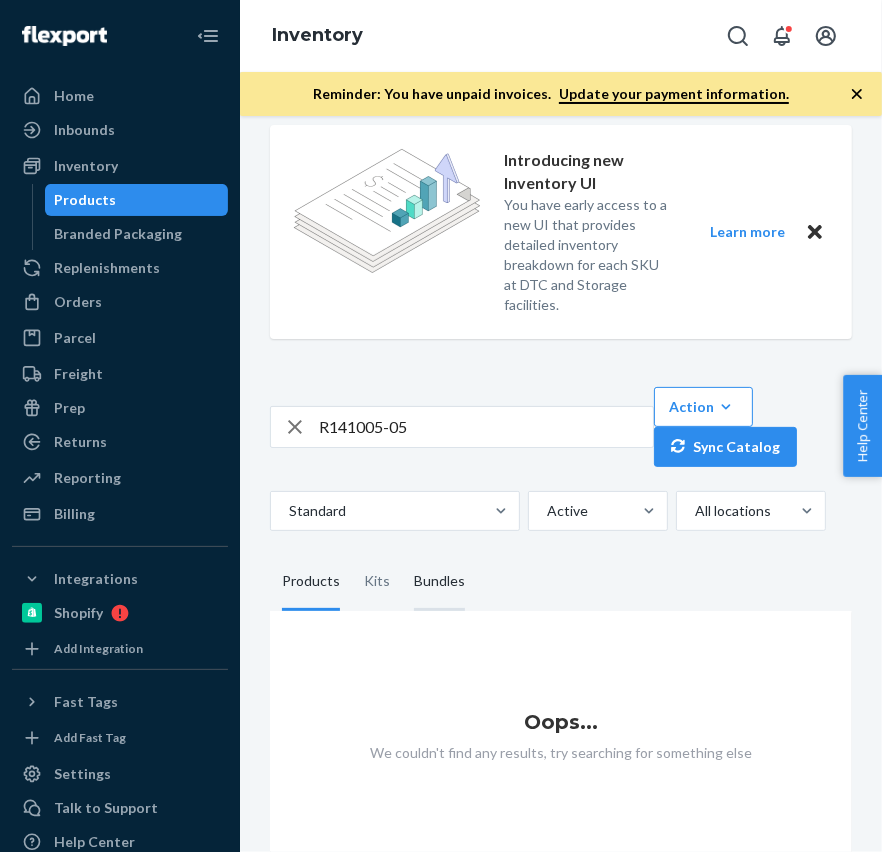 click on "Bundles" at bounding box center [402, 555] 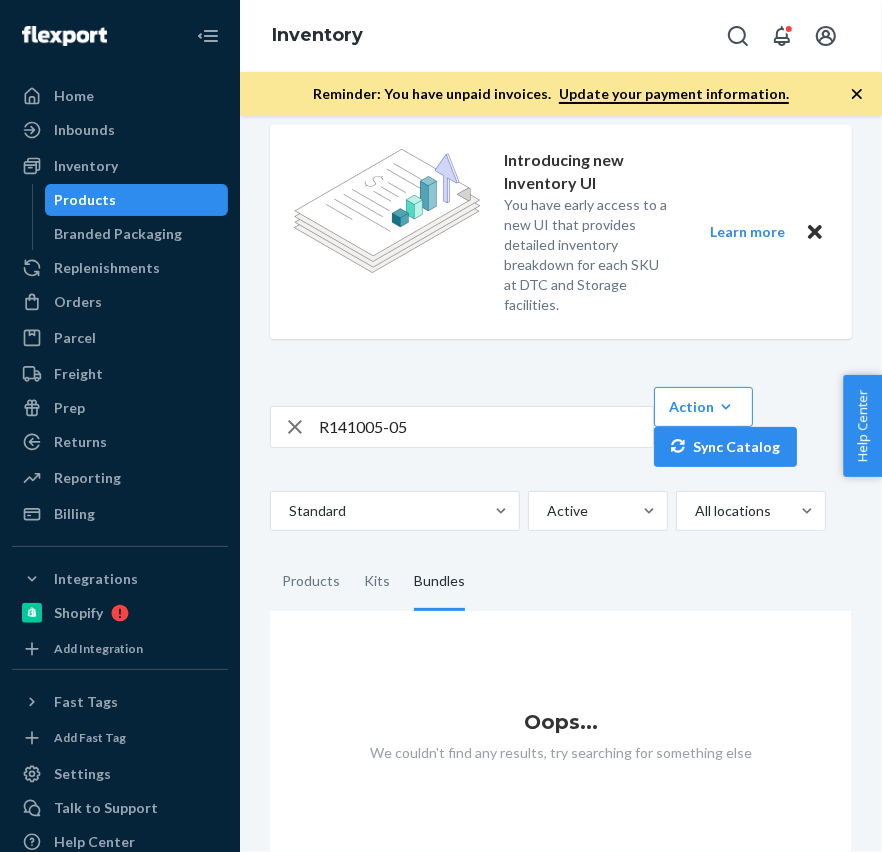 scroll, scrollTop: 0, scrollLeft: 0, axis: both 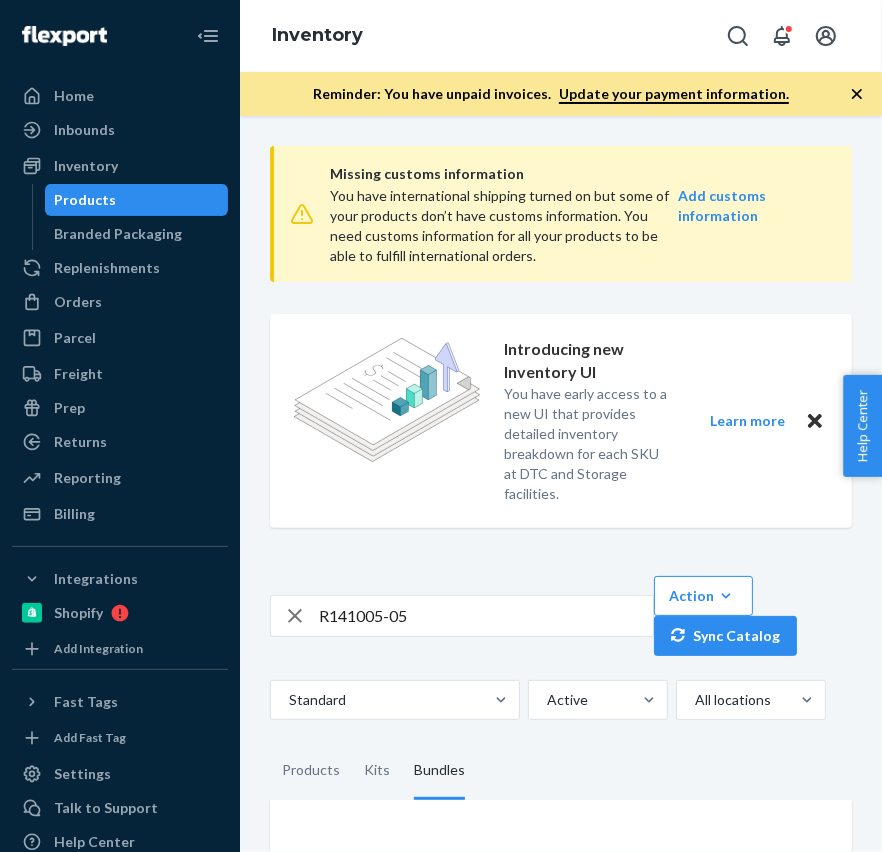 click on "Missing customs information You have international shipping turned on but some of your products don’t have customs information. You need customs information for all your products to be able to fulfill international orders. Add customs information Introducing new Inventory UI You have early access to a new UI that provides detailed inventory breakdown for each SKU at DTC and Storage facilities. Learn more R141005-05 Action Create product Create kit or bundle Bulk create products Bulk update products Bulk update bundles Bulk update product alias attribute Sync Catalog Standard Active All locations Products Kits Bundles Oops... We couldn't find any results, try searching for something else" at bounding box center [561, 596] 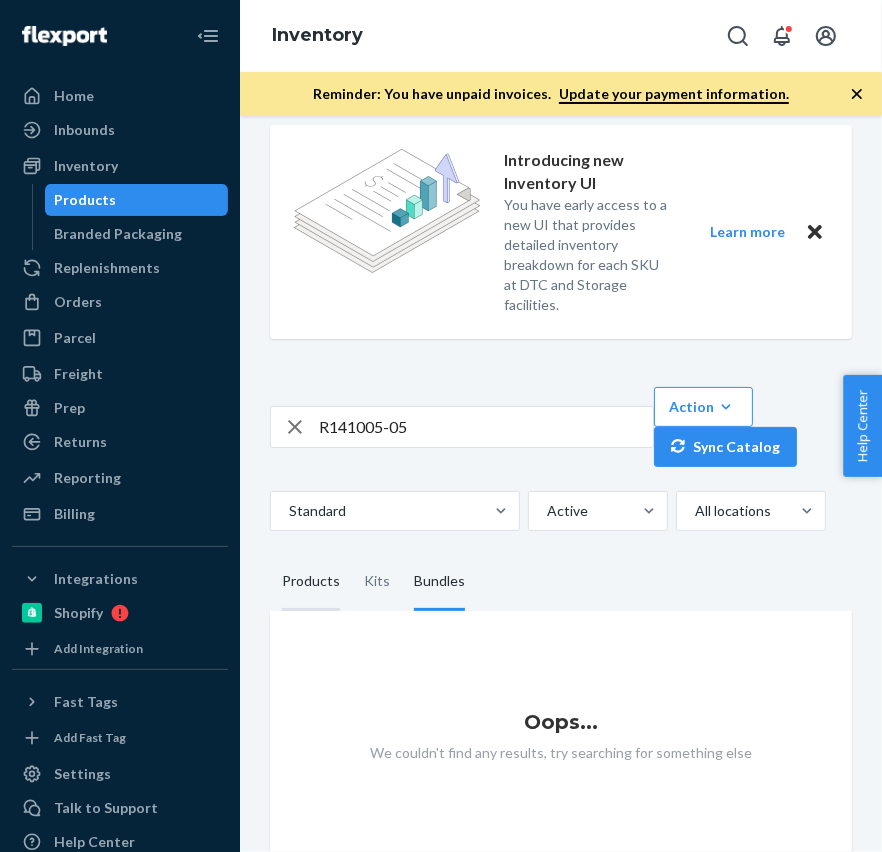 click on "Products" at bounding box center [311, 583] 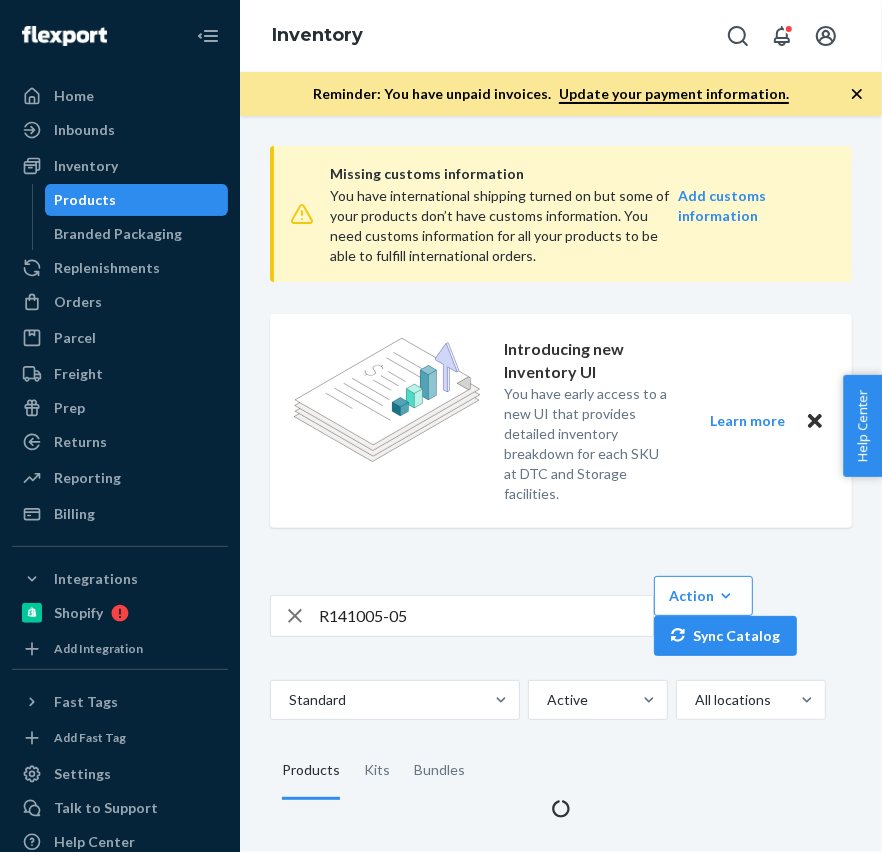 scroll, scrollTop: 189, scrollLeft: 0, axis: vertical 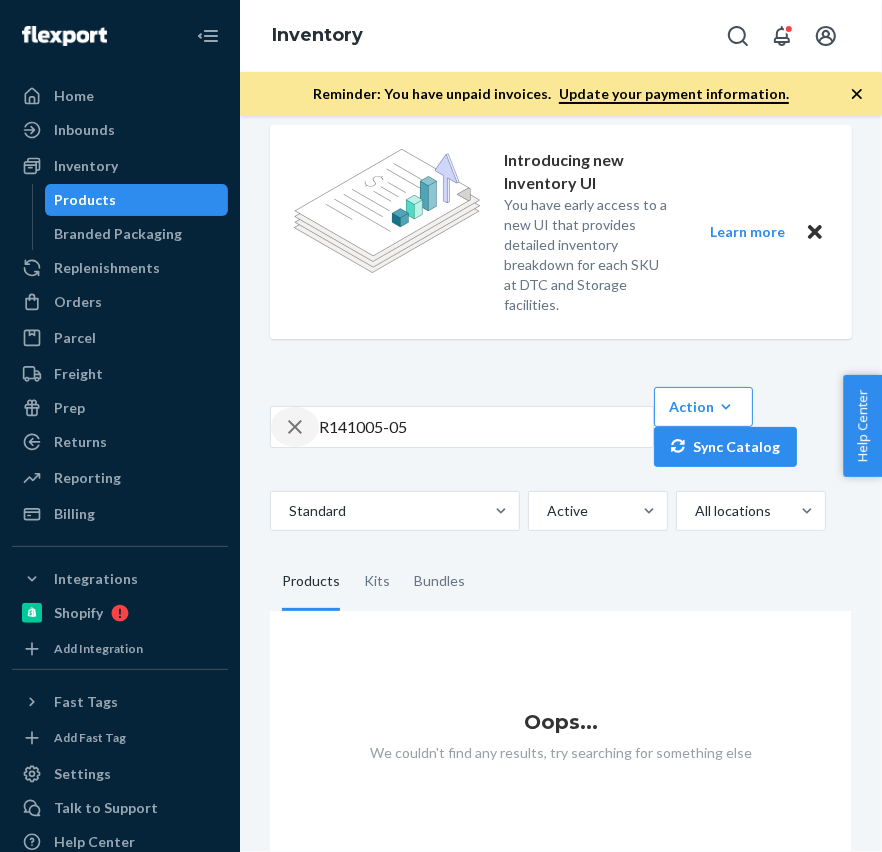 click 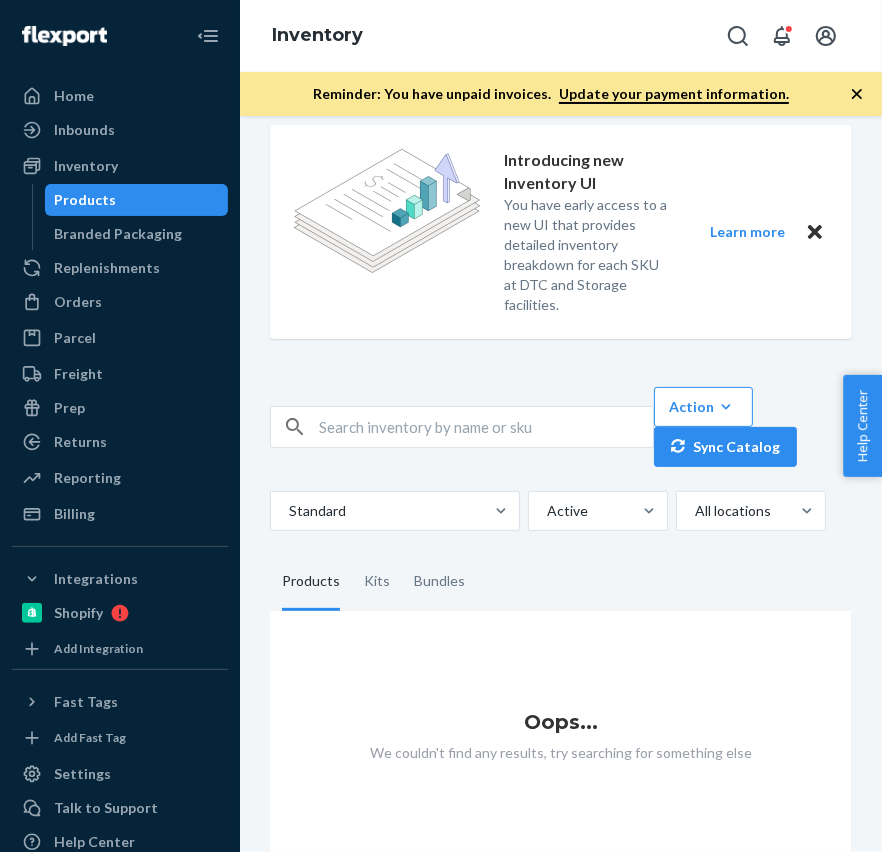 click at bounding box center (486, 427) 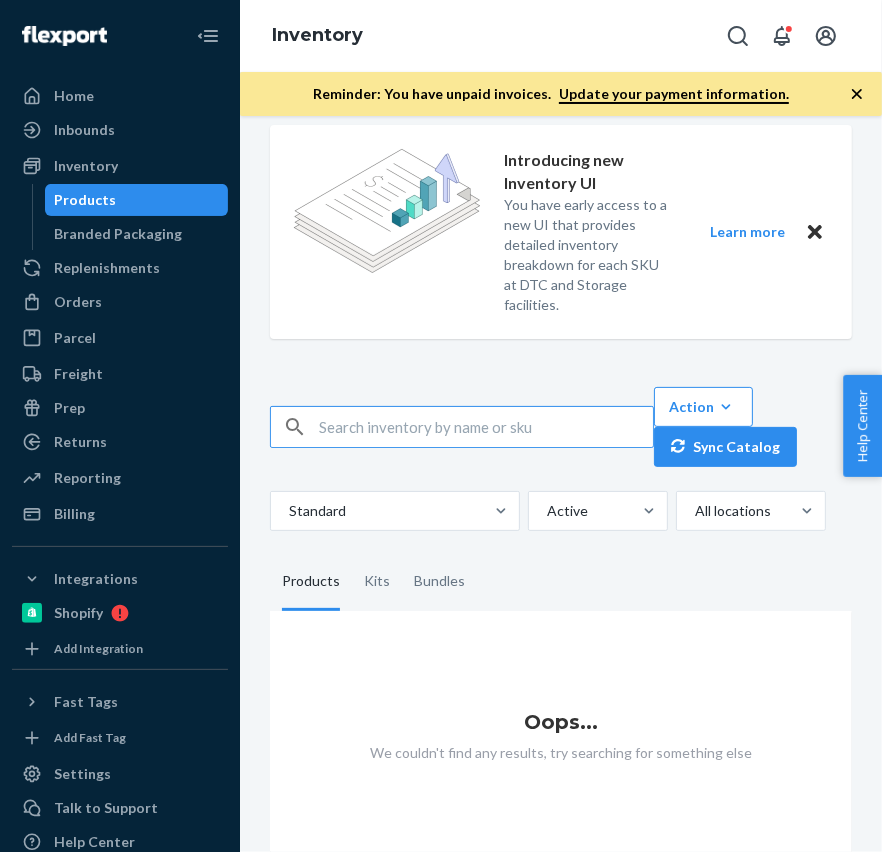 paste on "R120013-03" 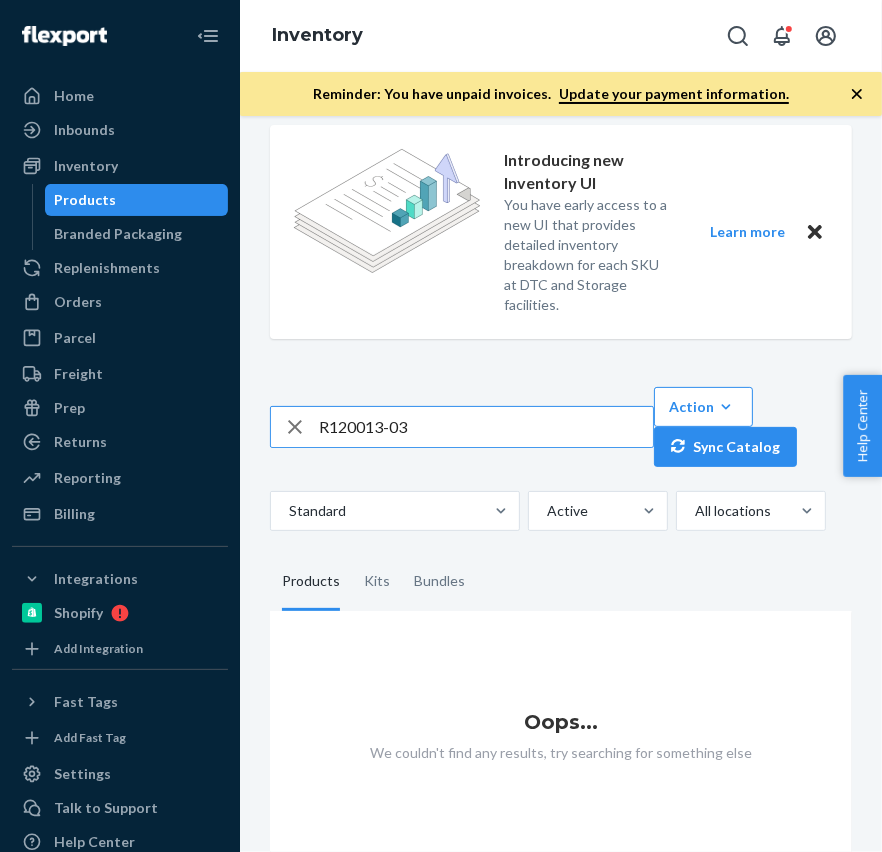 type on "R120013-03" 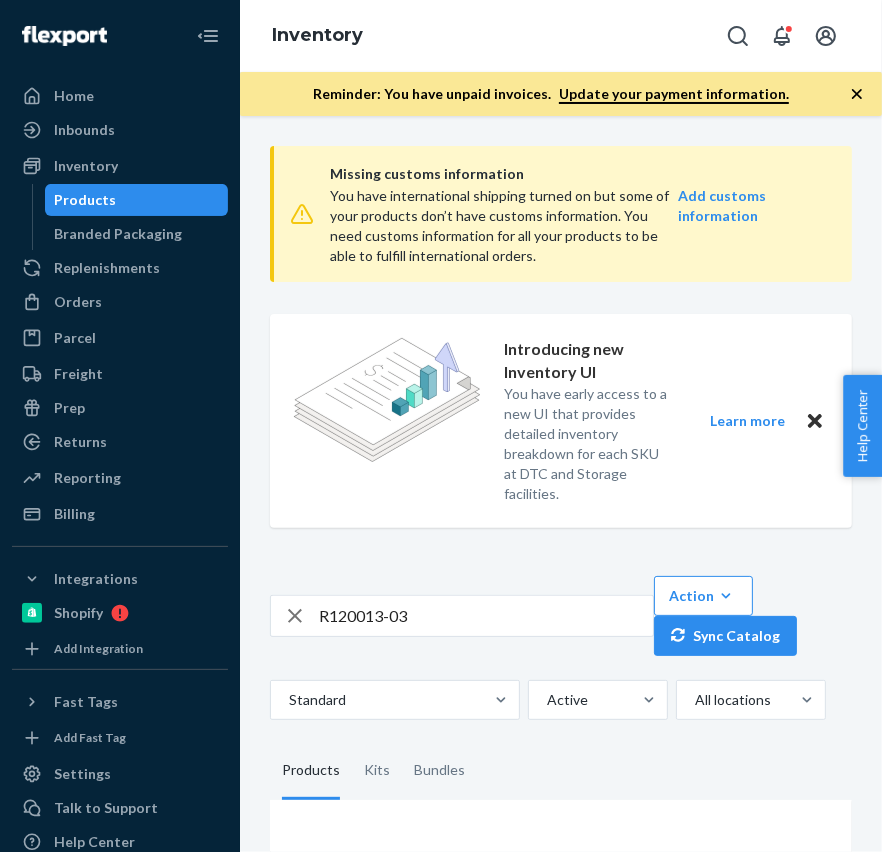 scroll, scrollTop: 189, scrollLeft: 0, axis: vertical 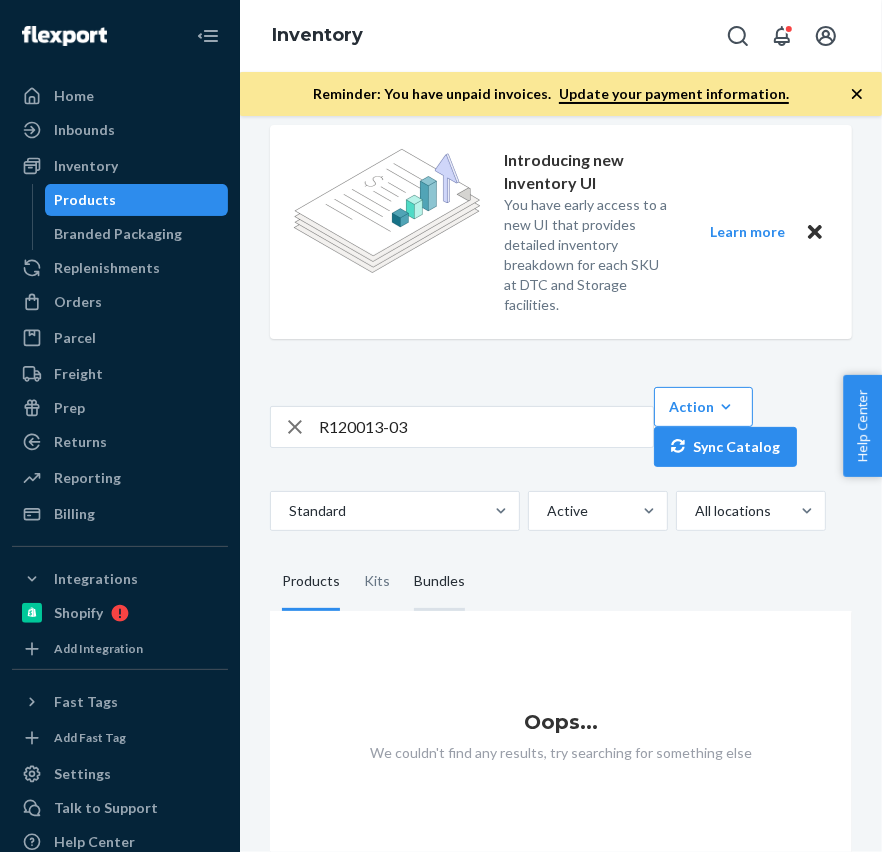 click on "Bundles" at bounding box center [439, 583] 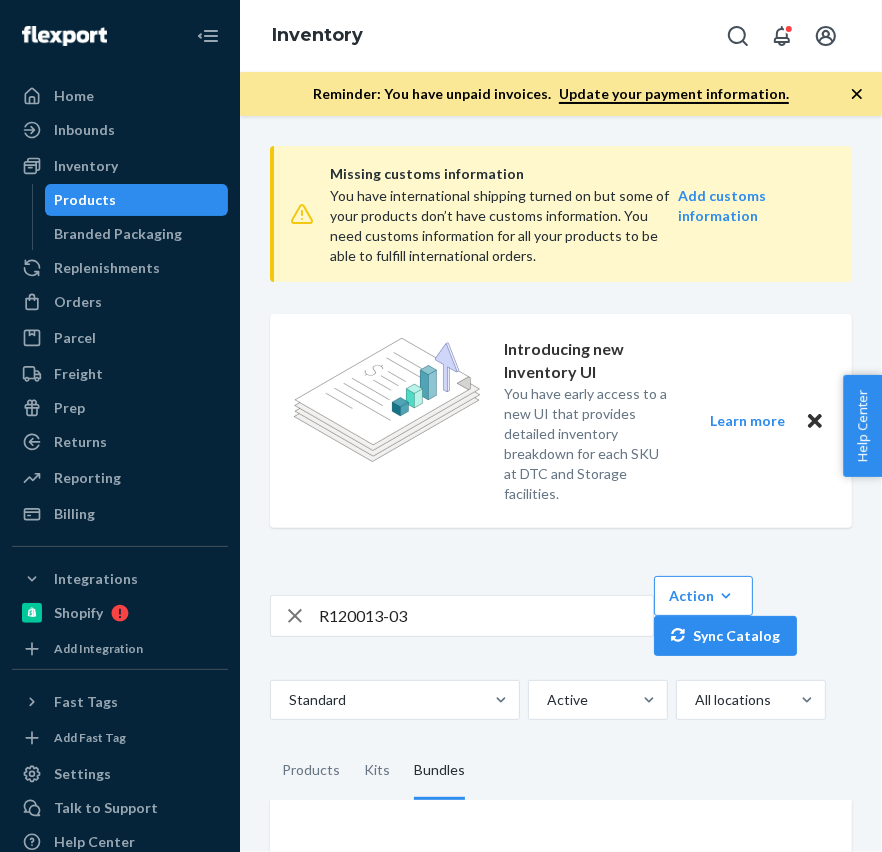 scroll, scrollTop: 189, scrollLeft: 0, axis: vertical 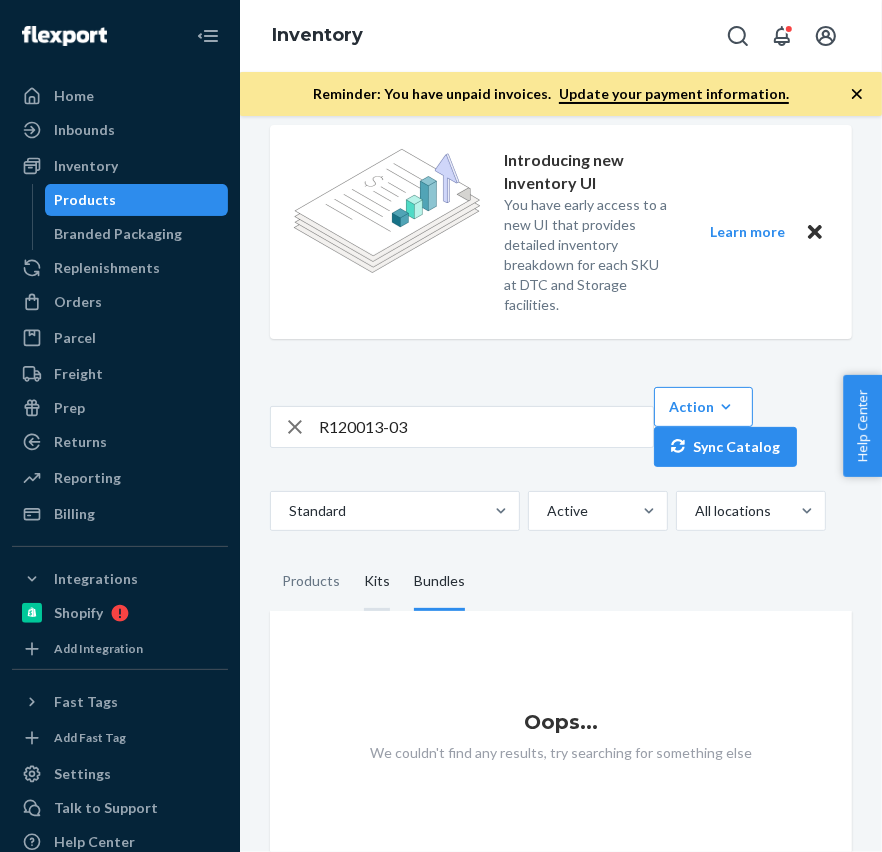 click on "Kits" at bounding box center (377, 583) 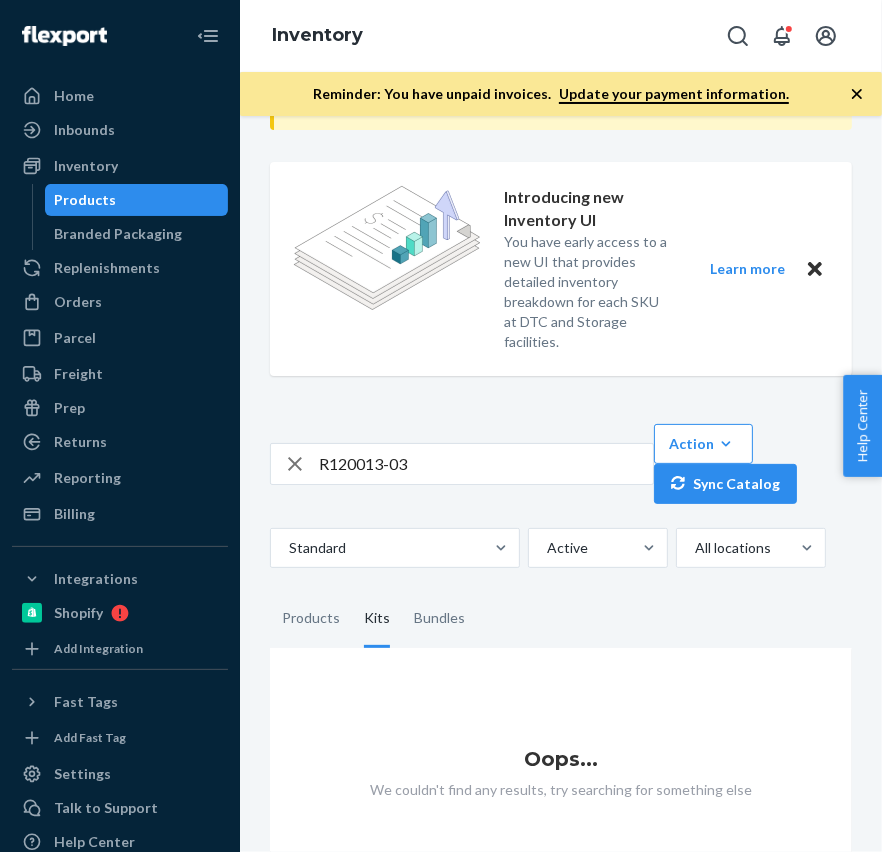 scroll, scrollTop: 189, scrollLeft: 0, axis: vertical 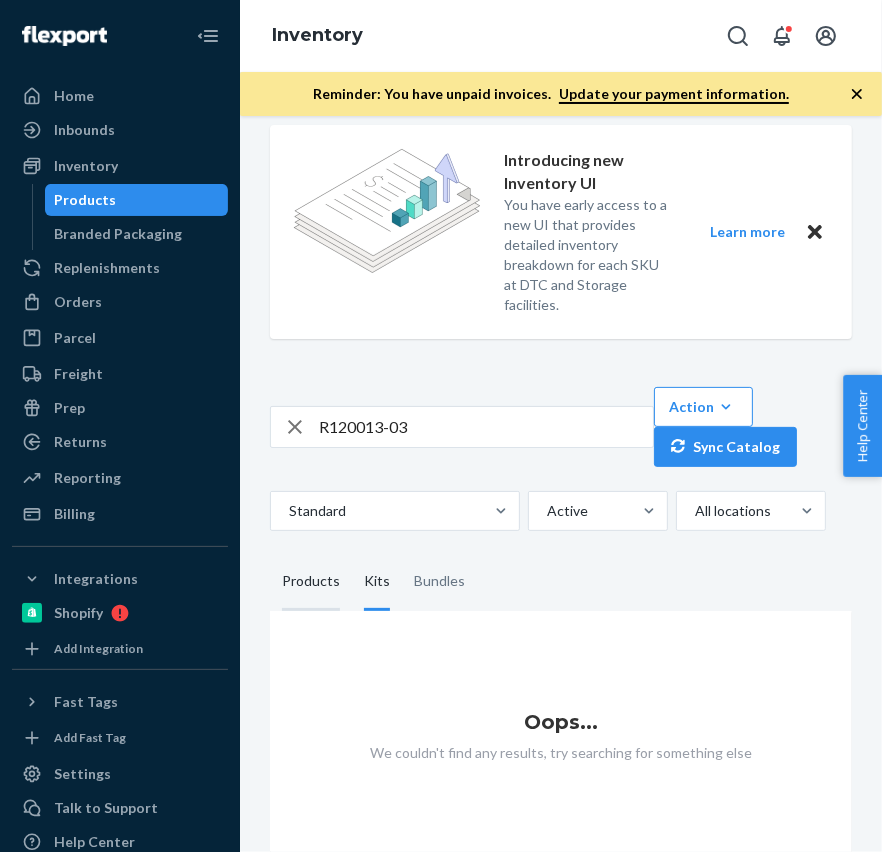 click on "Products" at bounding box center [311, 583] 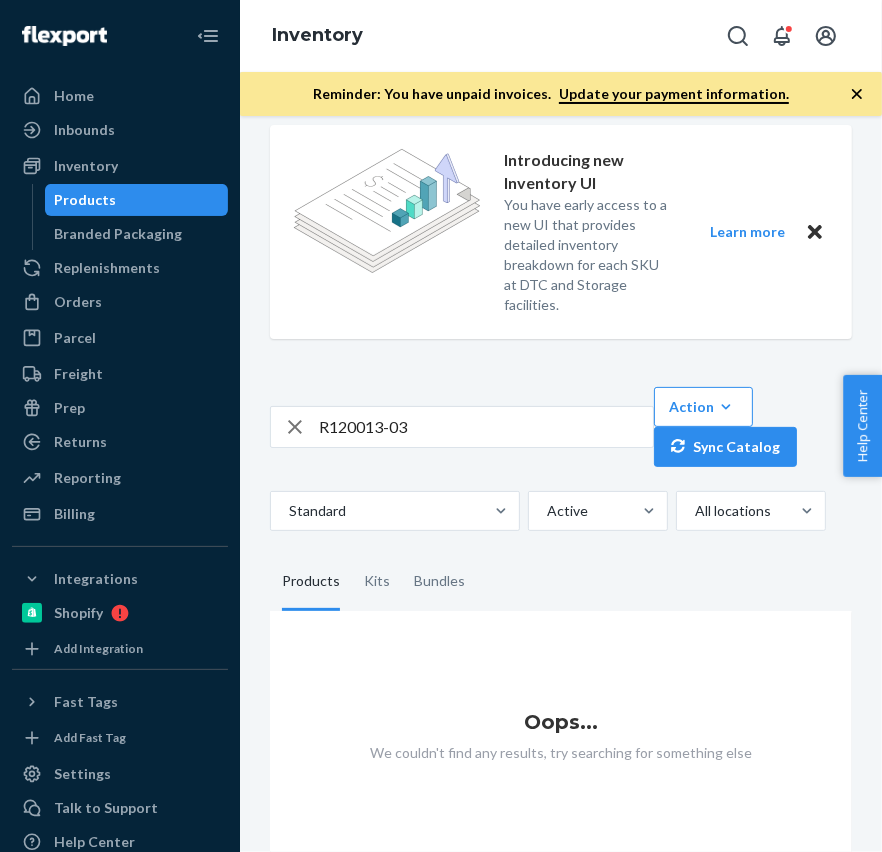 scroll, scrollTop: 0, scrollLeft: 0, axis: both 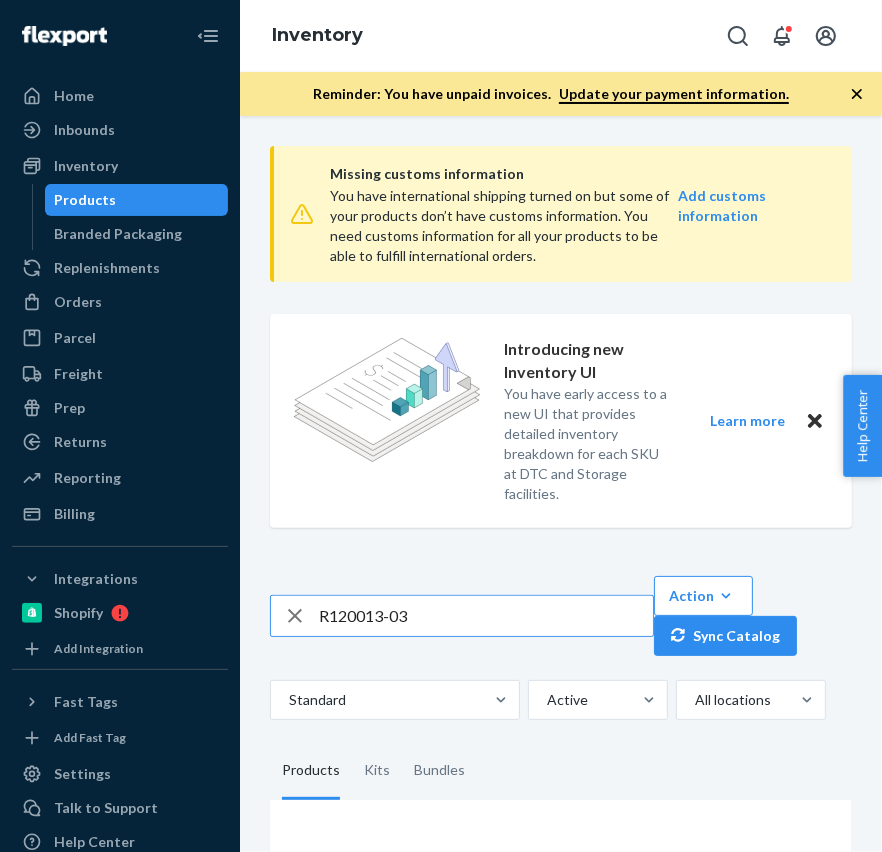 click on "R120013-03" at bounding box center [486, 616] 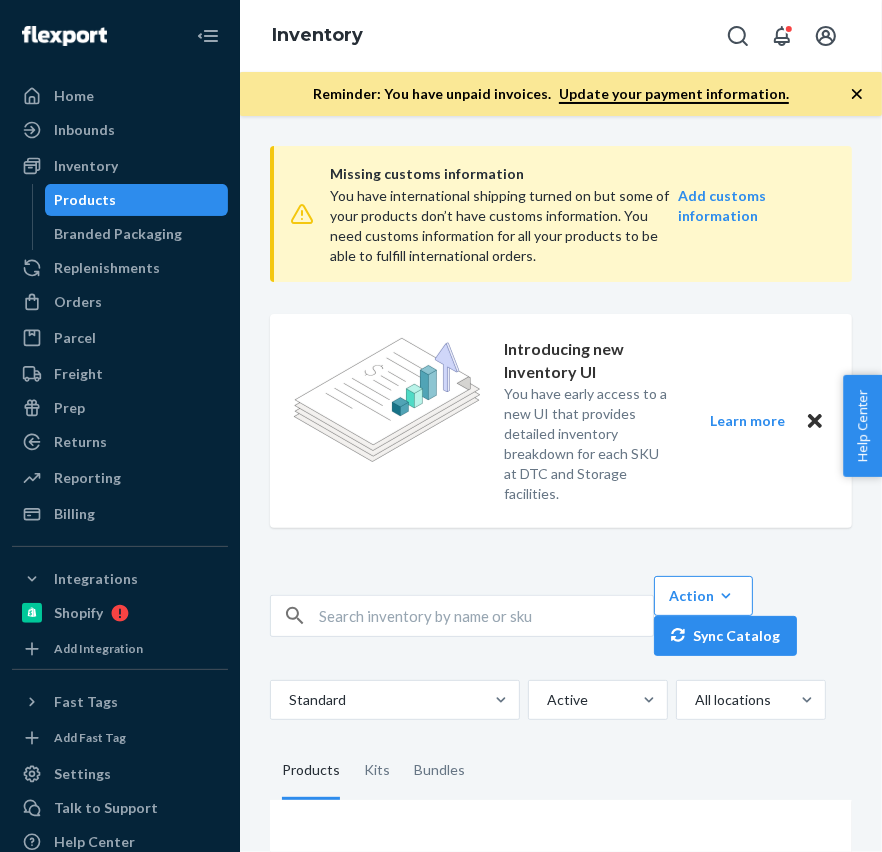 click at bounding box center (462, 616) 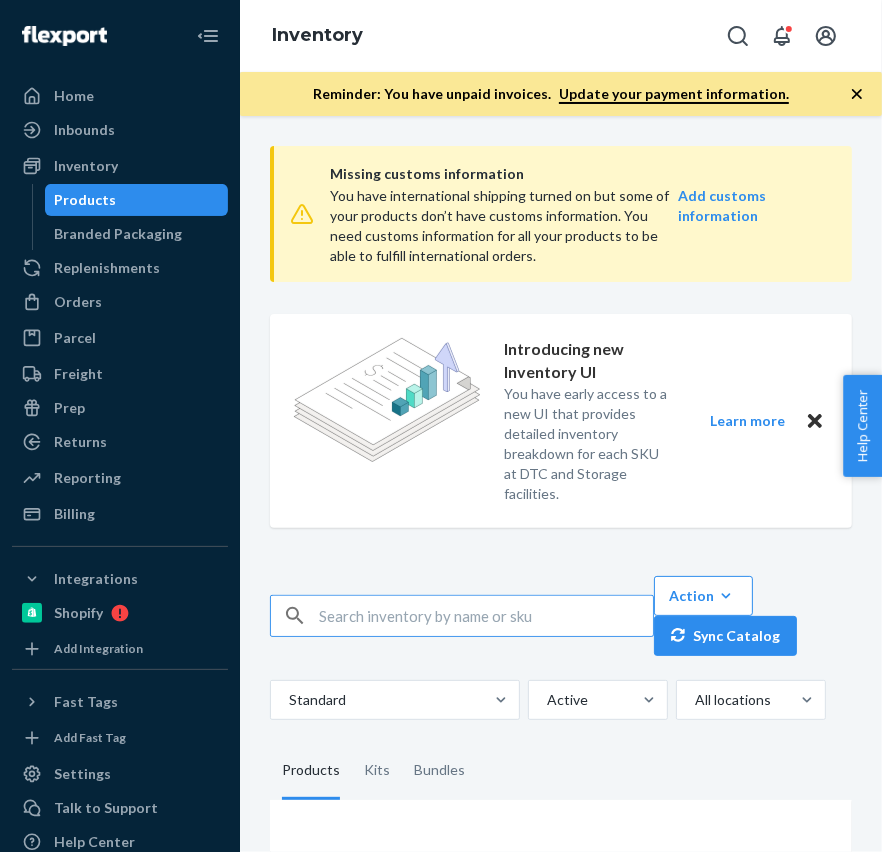 click at bounding box center (486, 616) 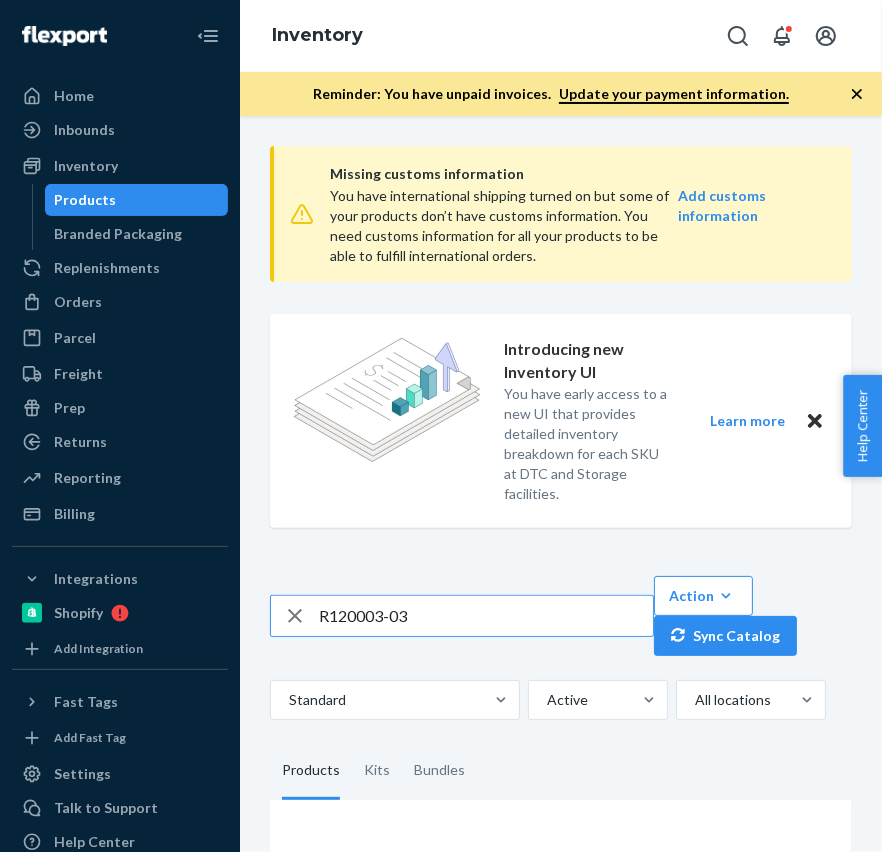 type on "R120003-03" 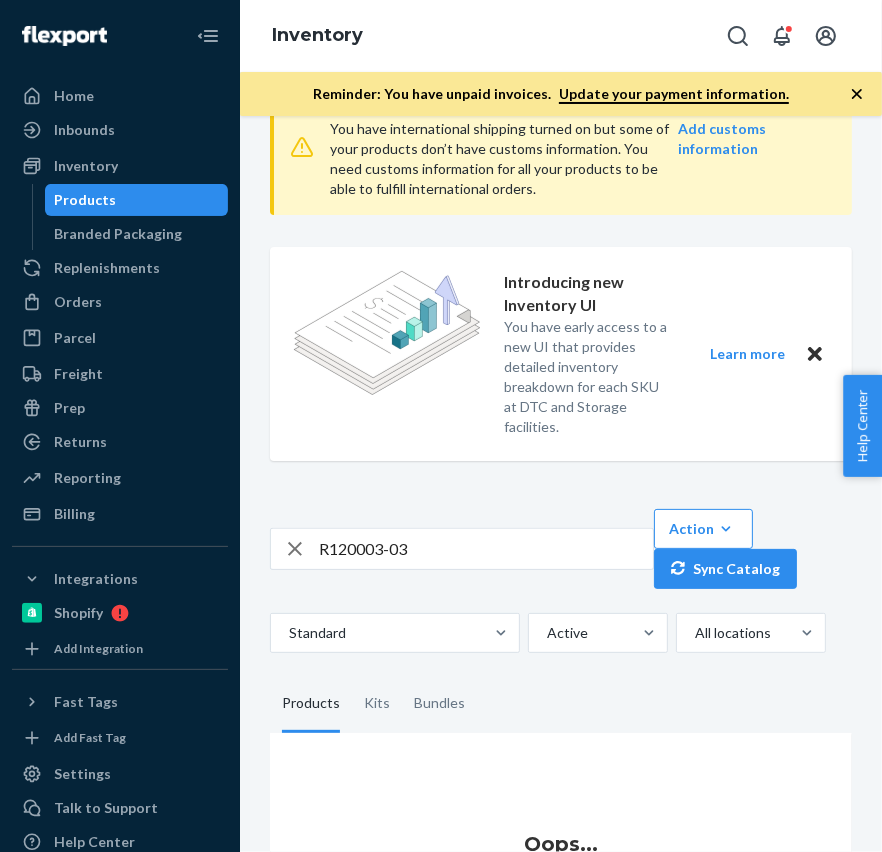 scroll, scrollTop: 189, scrollLeft: 0, axis: vertical 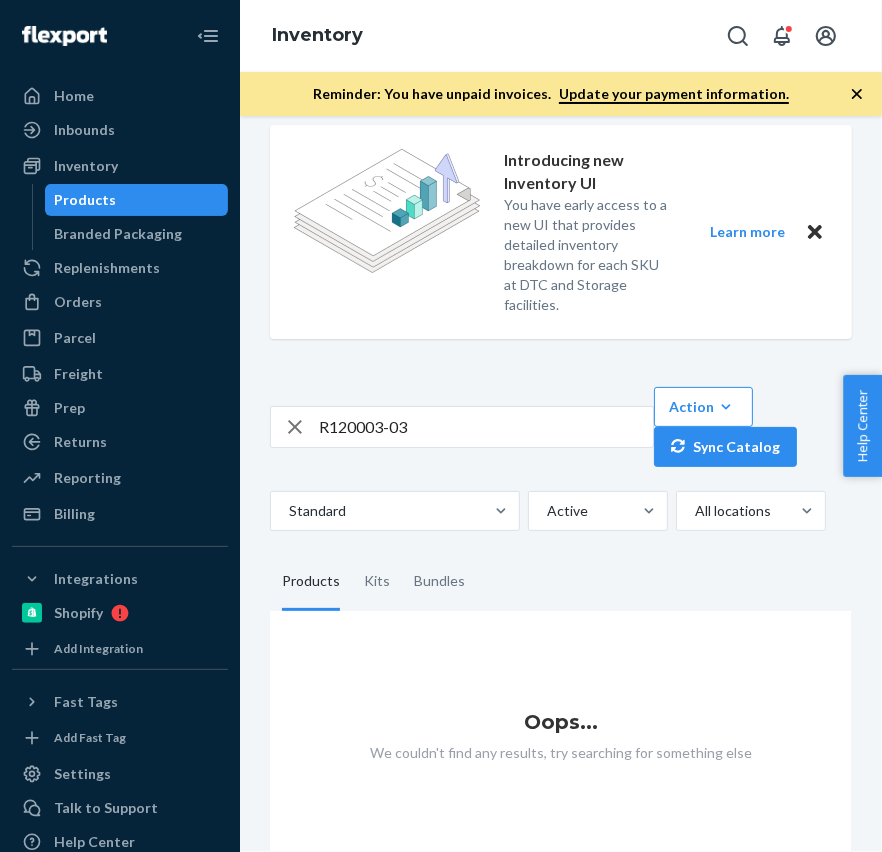 click on "Bundles" at bounding box center (439, 583) 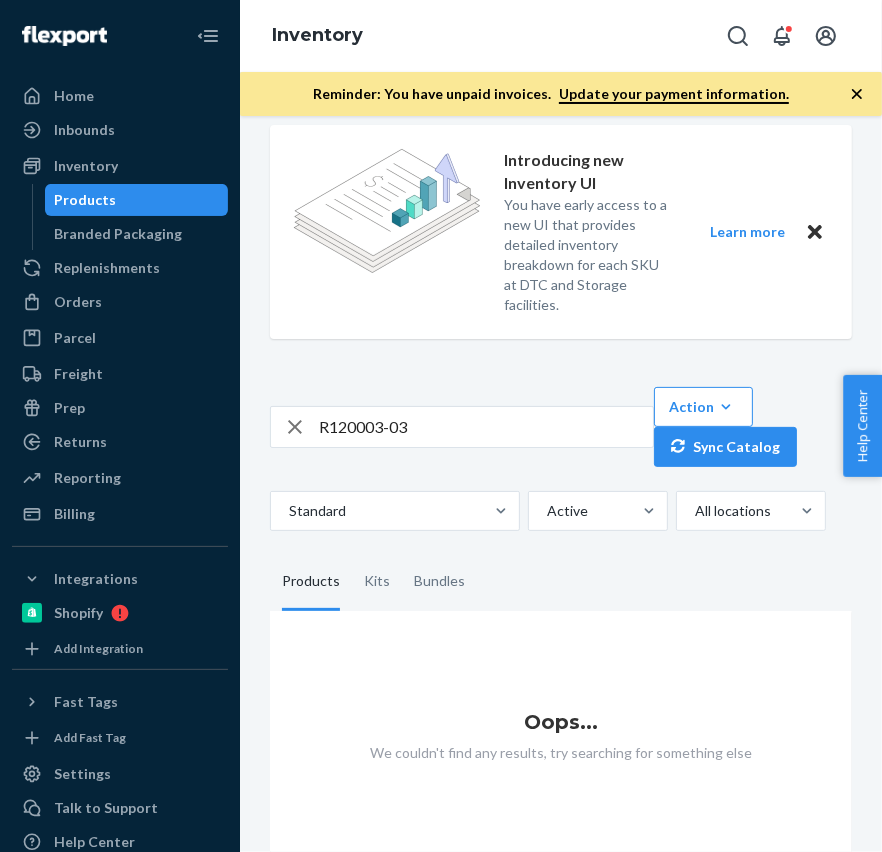 click on "Bundles" at bounding box center (402, 555) 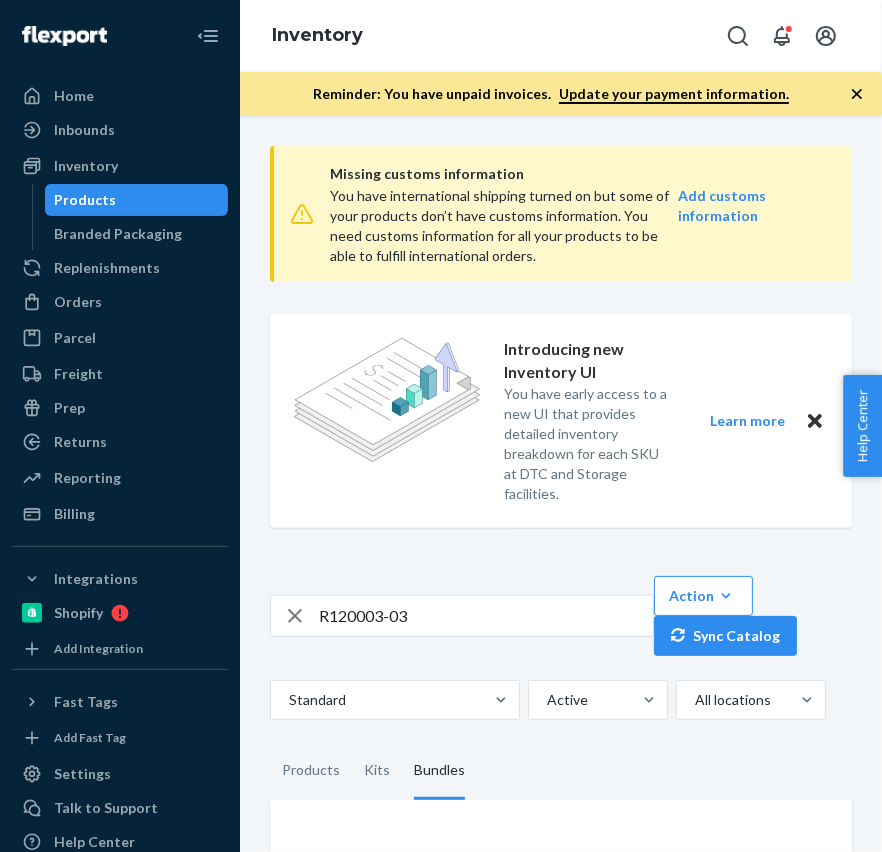 scroll, scrollTop: 189, scrollLeft: 0, axis: vertical 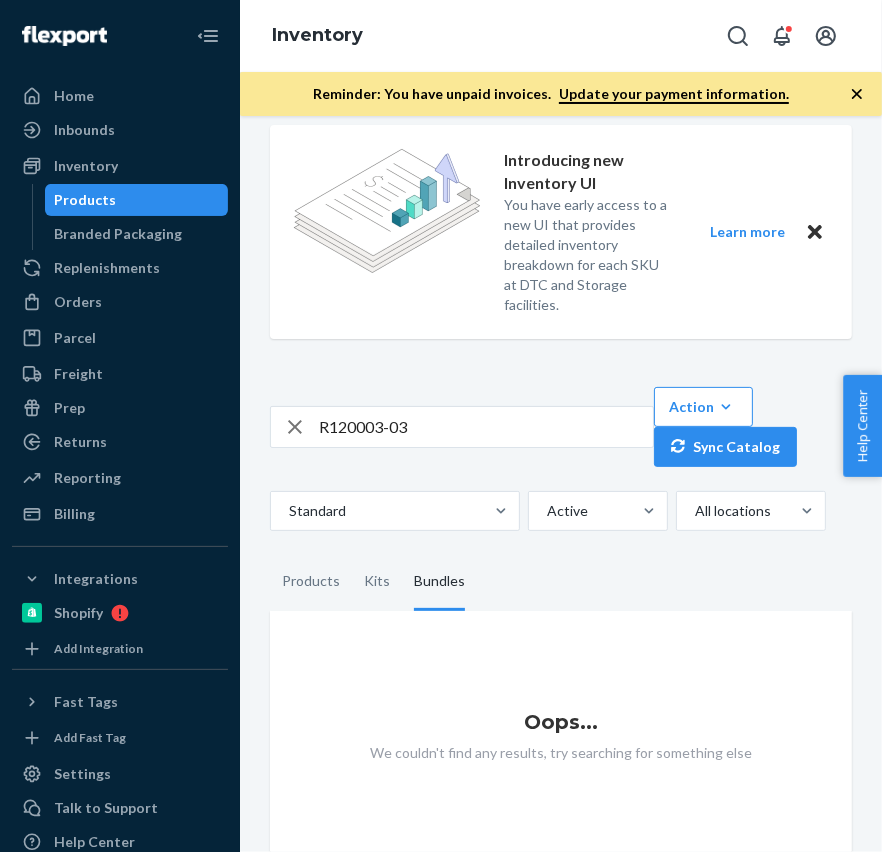 click on "Products" at bounding box center [311, 583] 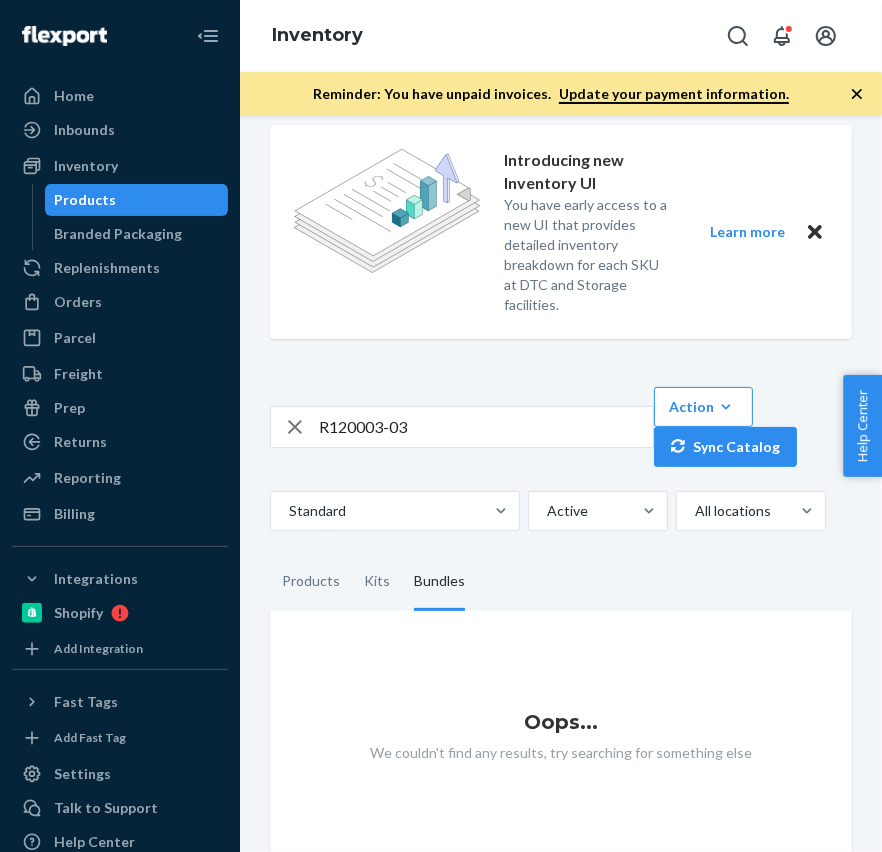 click on "Products" at bounding box center (270, 555) 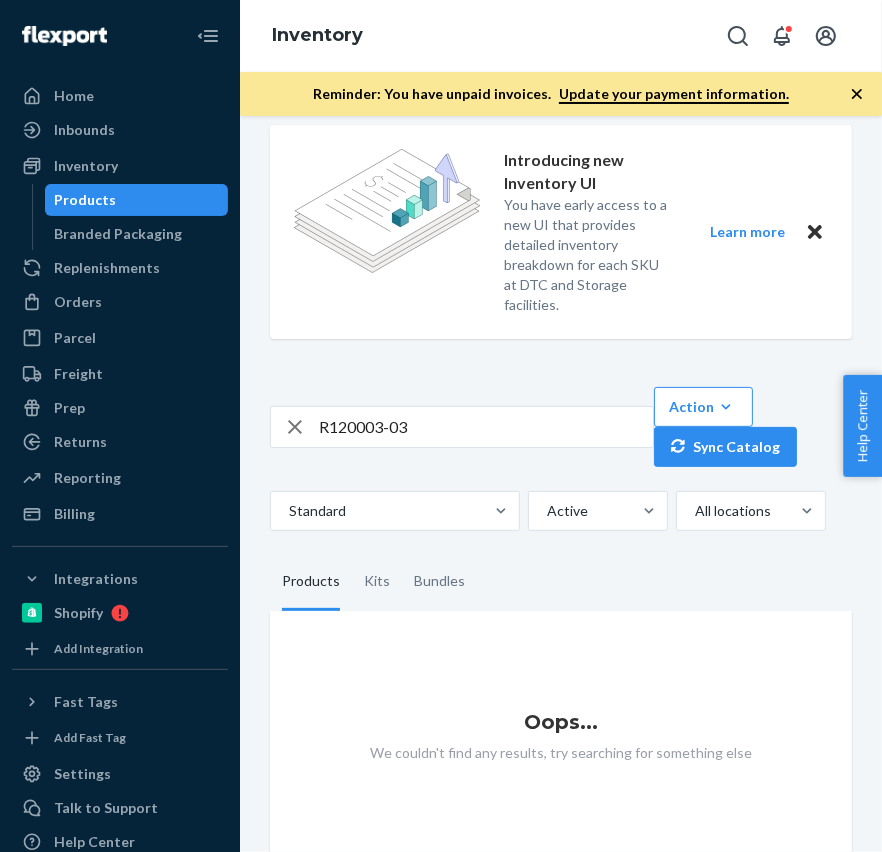 scroll, scrollTop: 0, scrollLeft: 0, axis: both 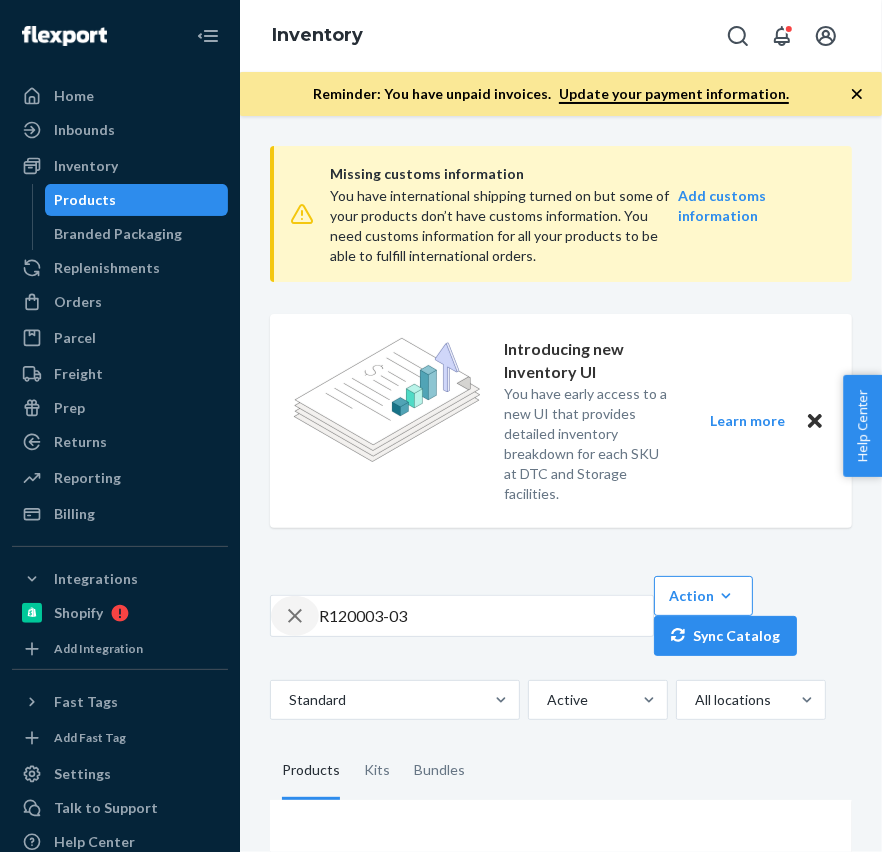 click 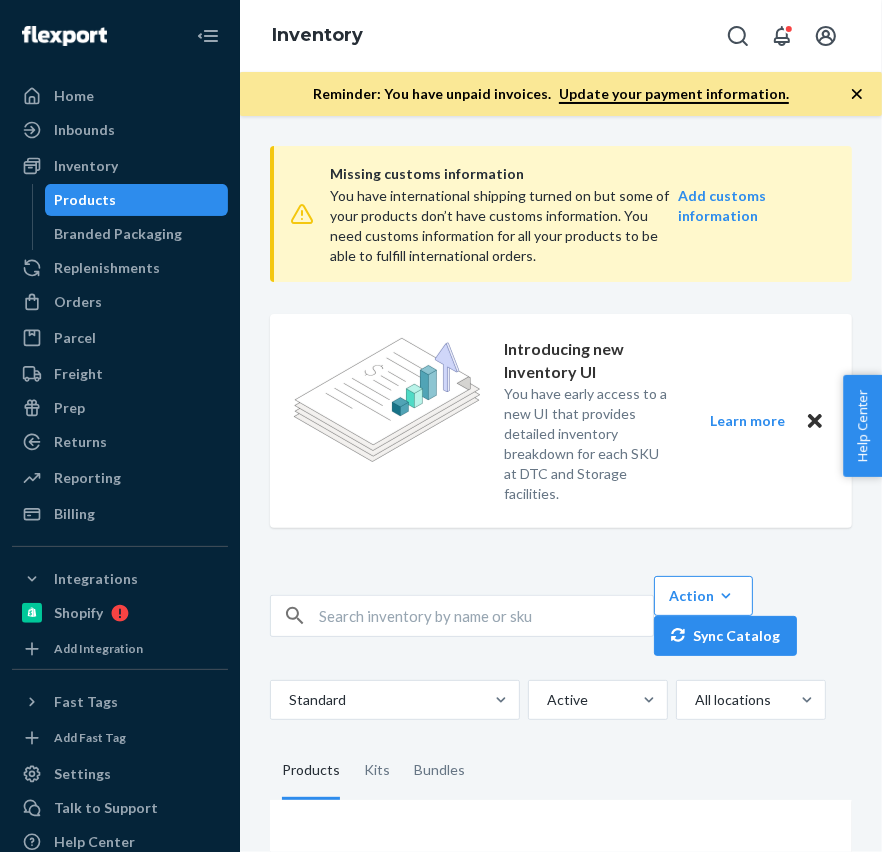 click at bounding box center [486, 616] 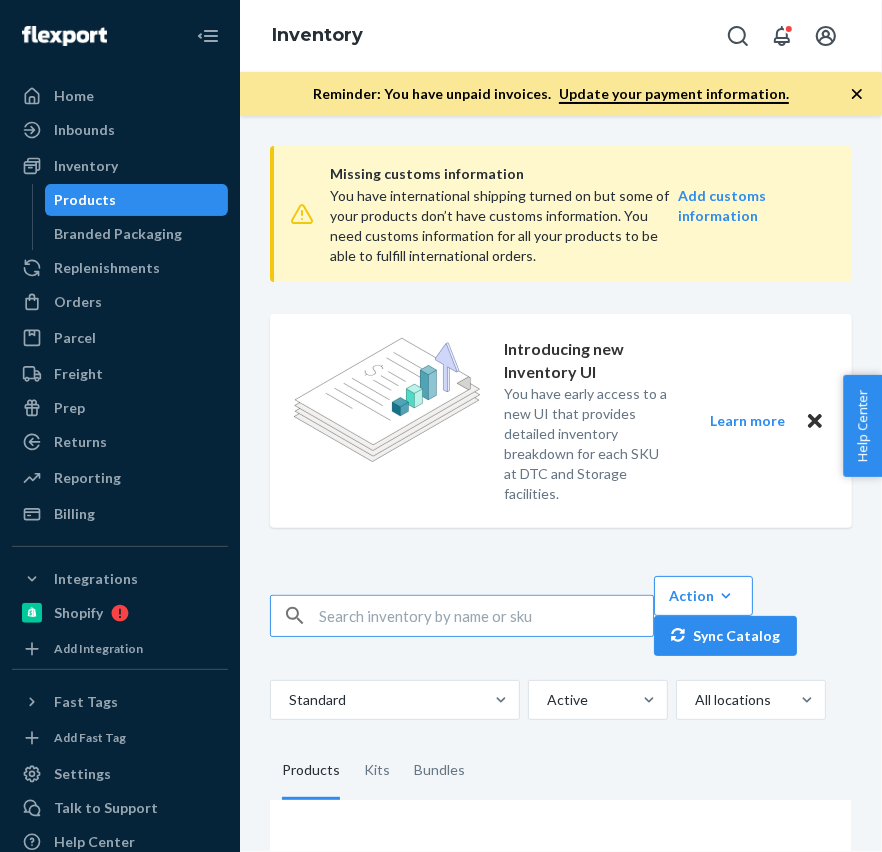 paste on "R141020-04" 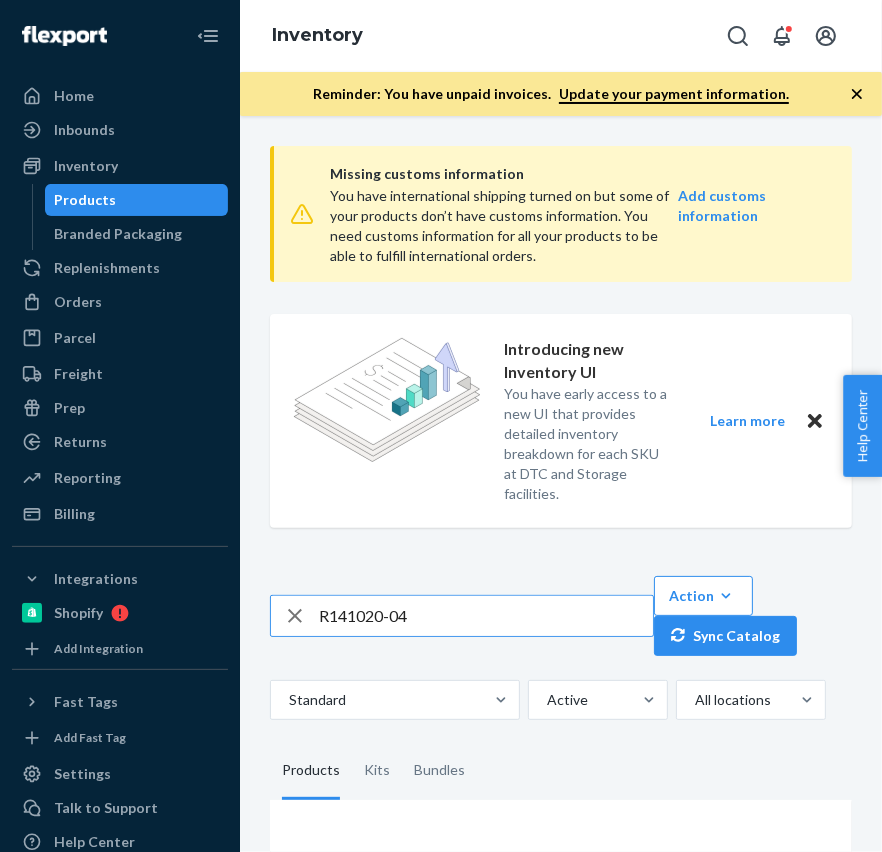 type on "R141020-04" 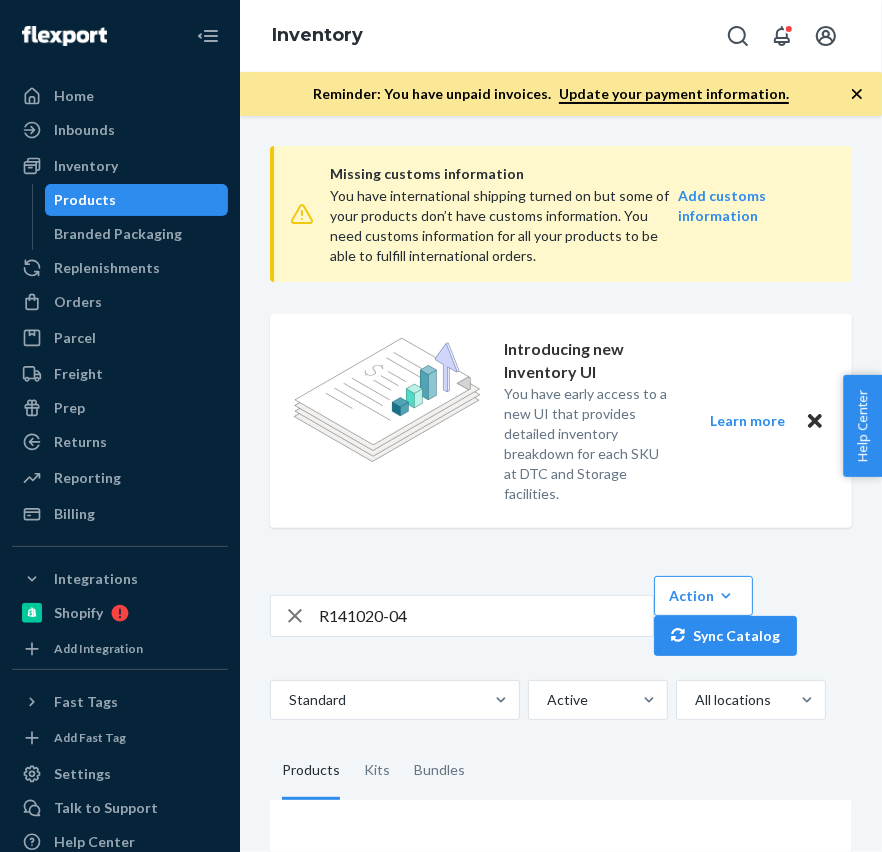 scroll, scrollTop: 189, scrollLeft: 0, axis: vertical 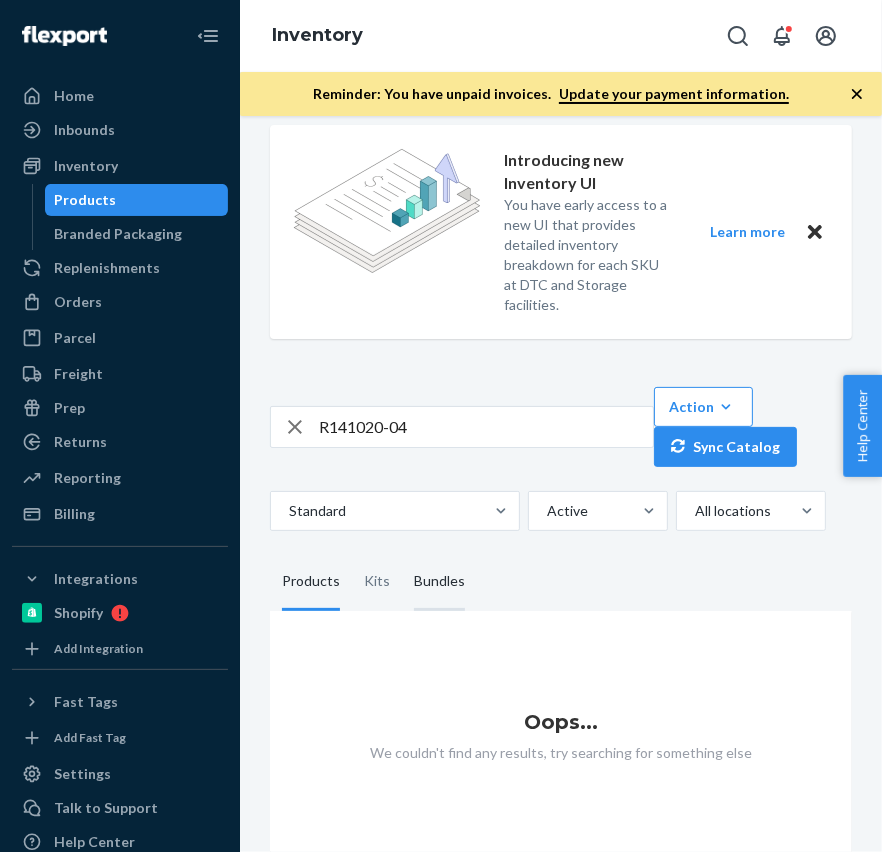 click on "Bundles" at bounding box center [439, 583] 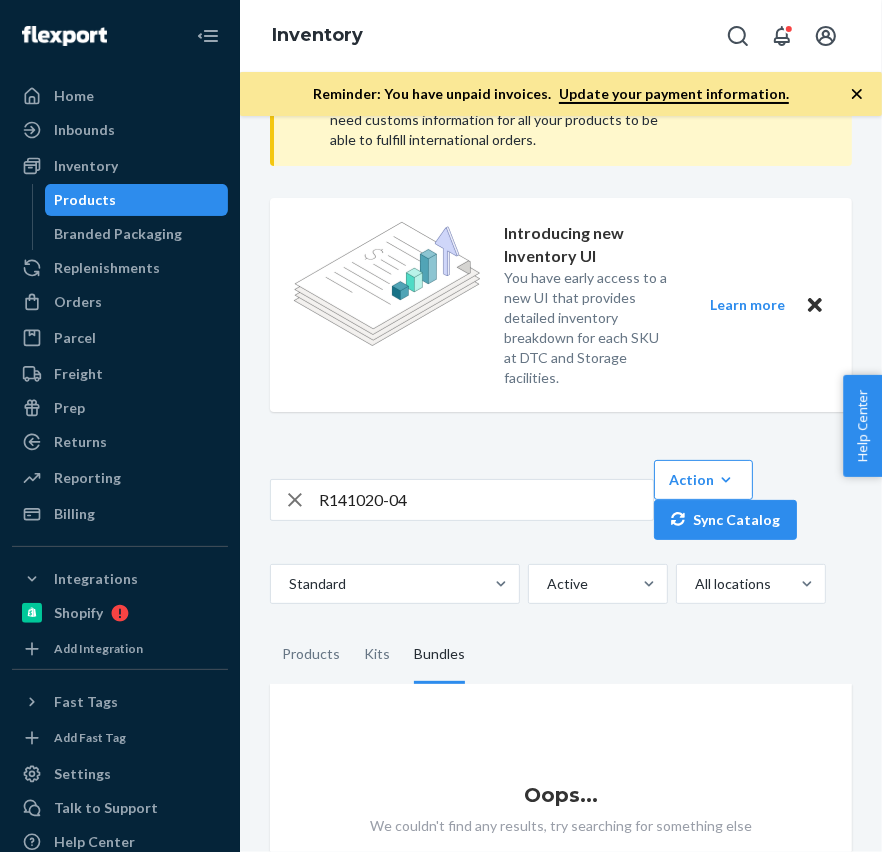 scroll, scrollTop: 189, scrollLeft: 0, axis: vertical 